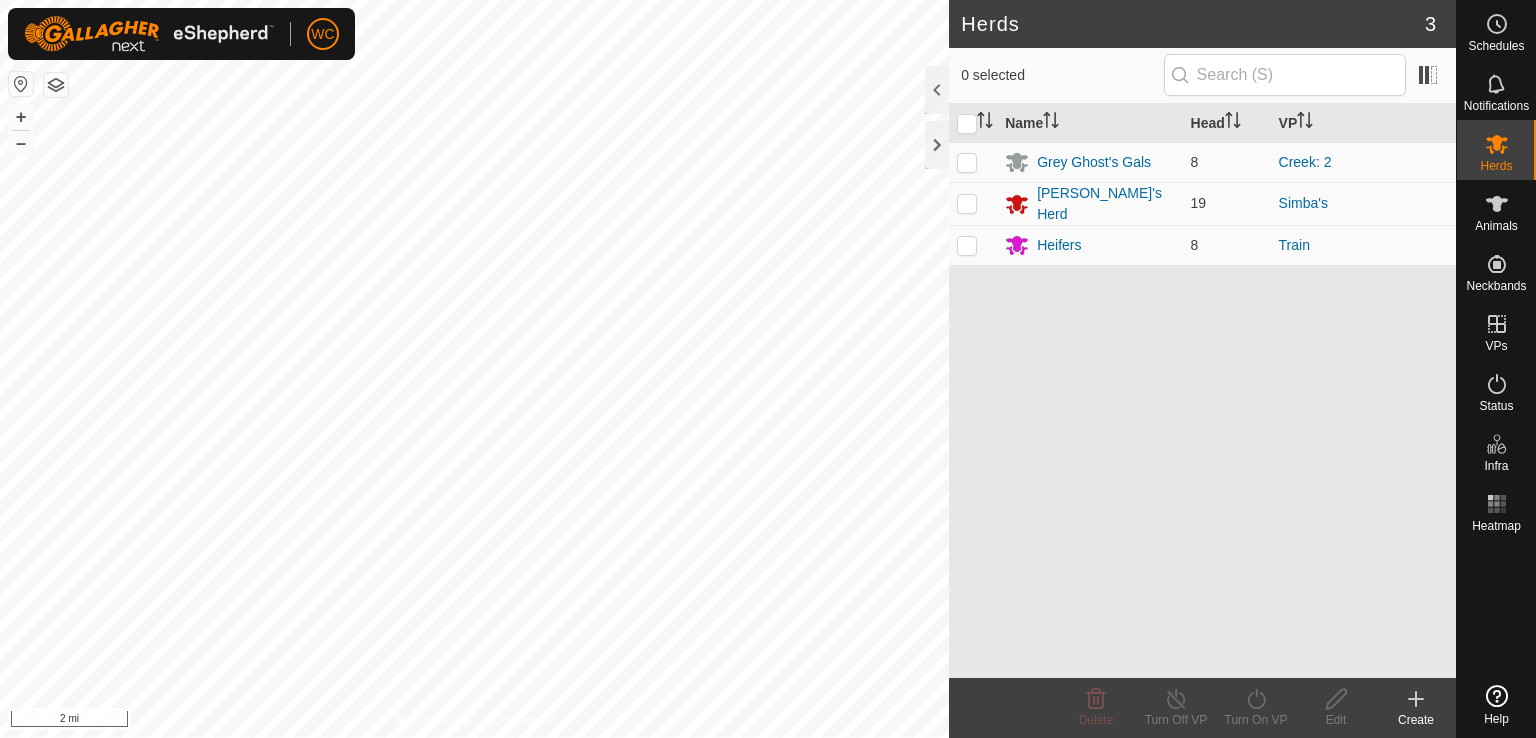 scroll, scrollTop: 0, scrollLeft: 0, axis: both 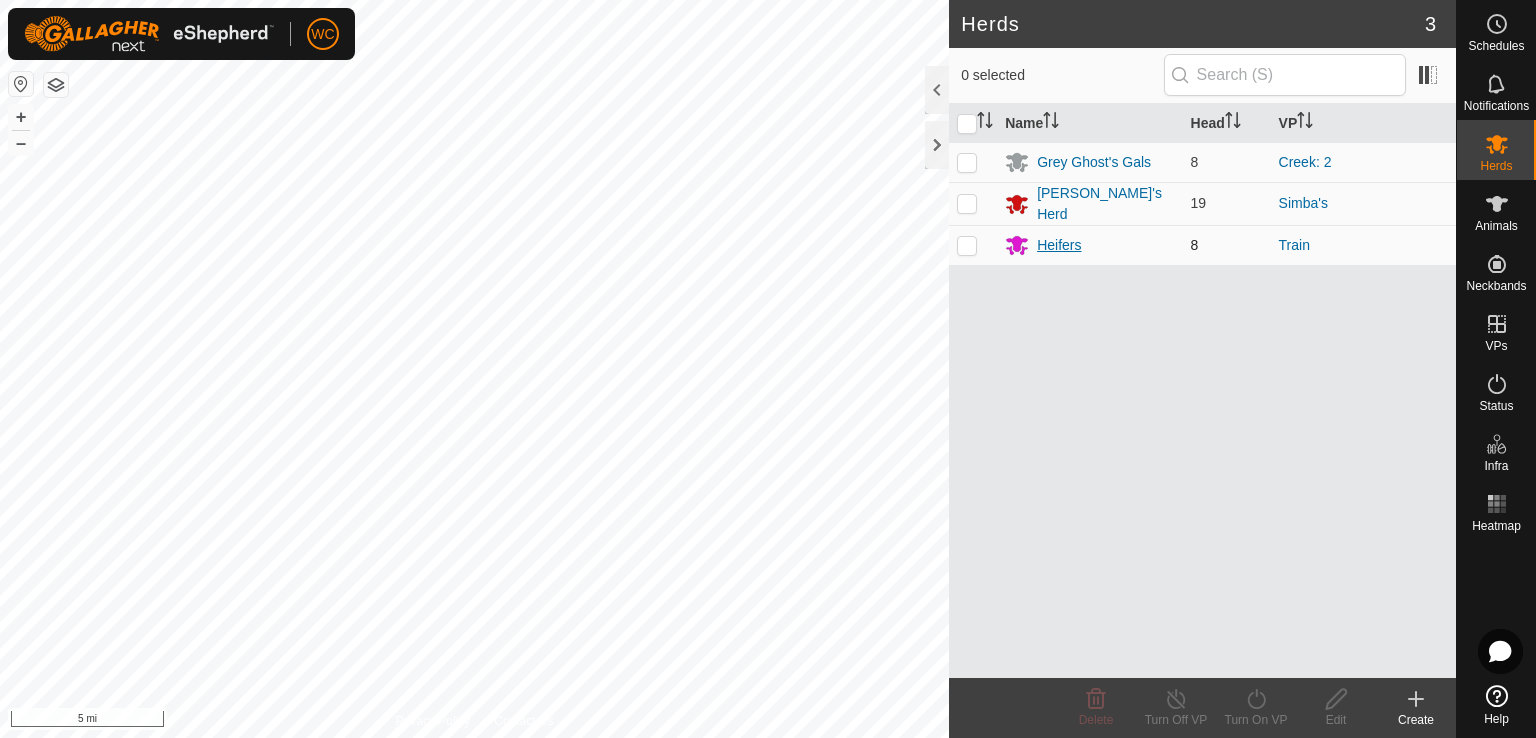click on "Heifers" at bounding box center [1059, 245] 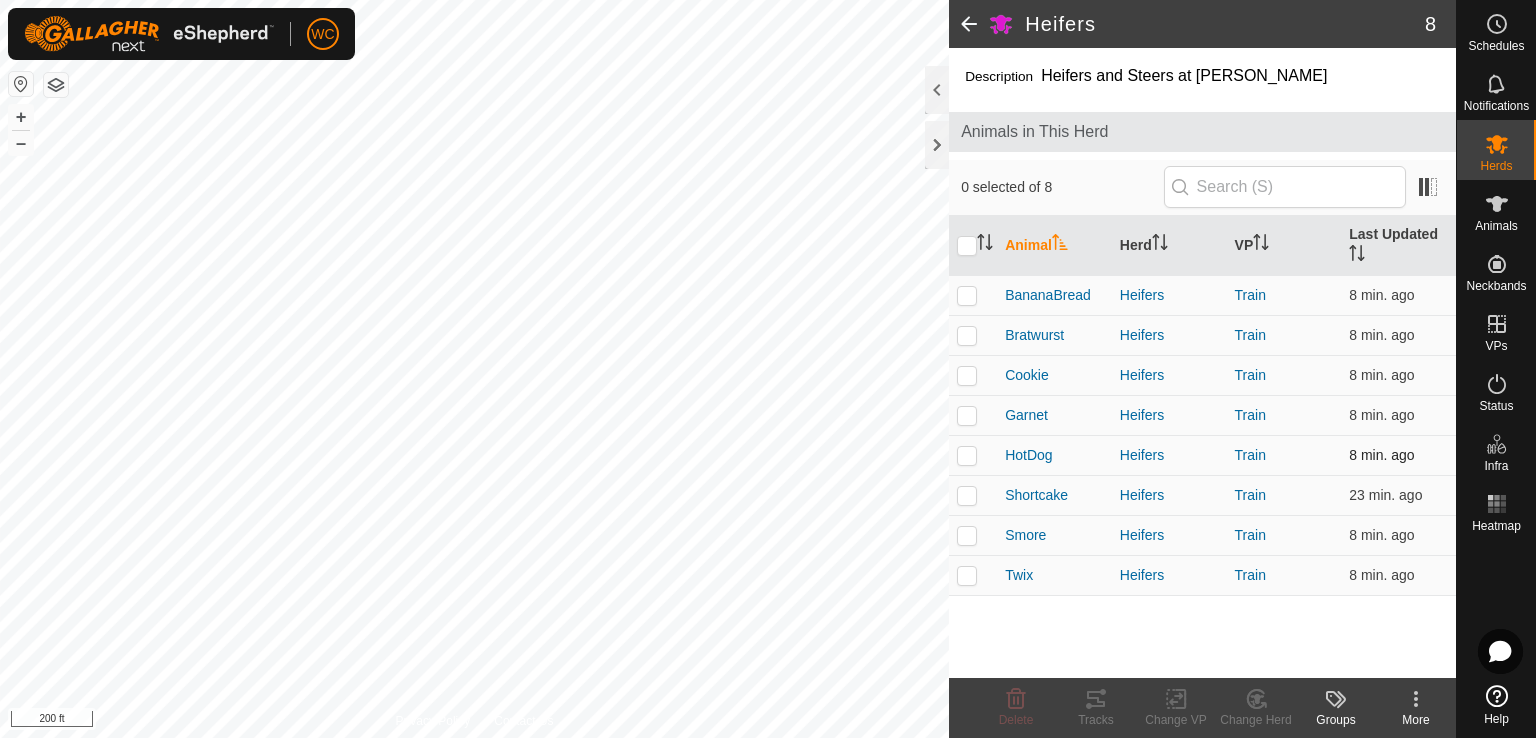 click at bounding box center (967, 455) 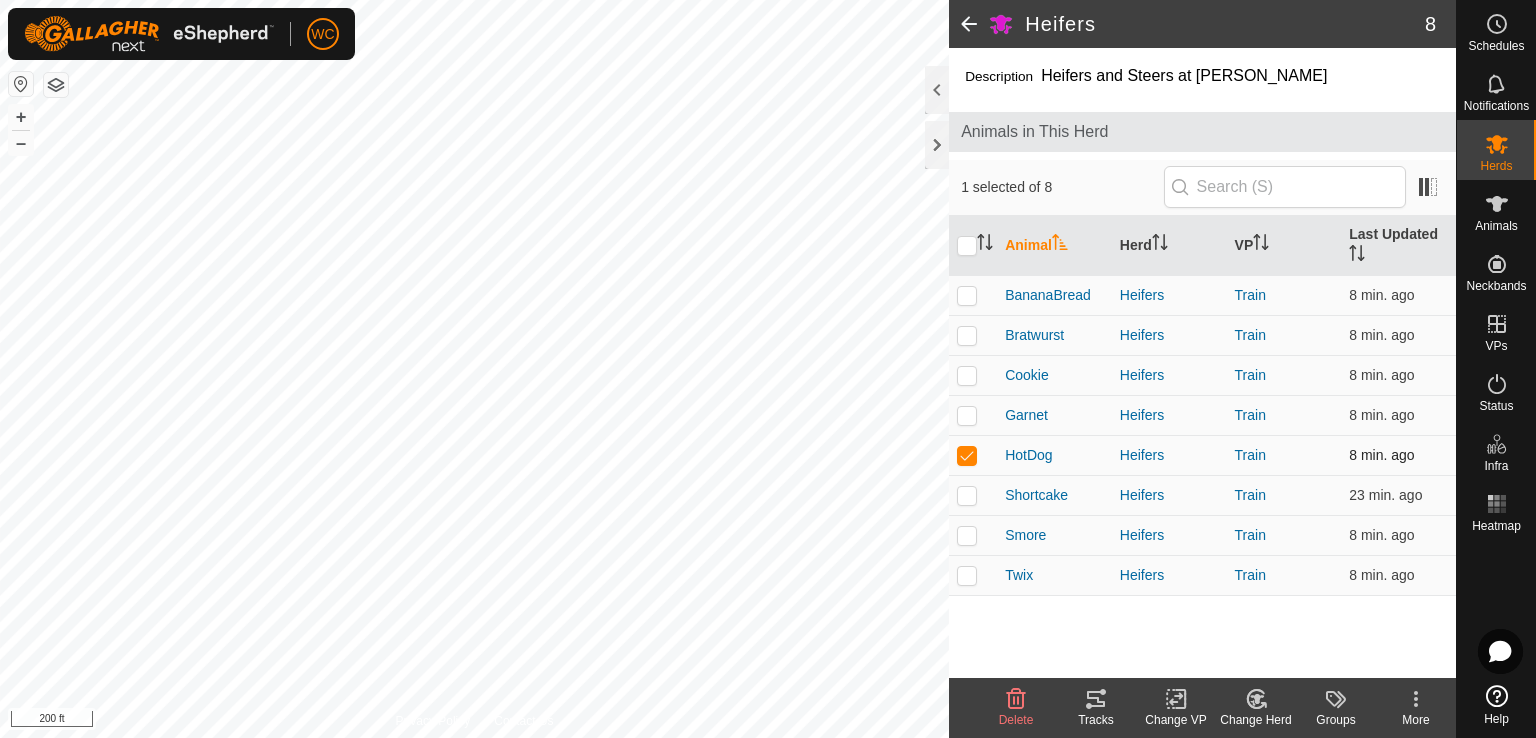 click at bounding box center [967, 455] 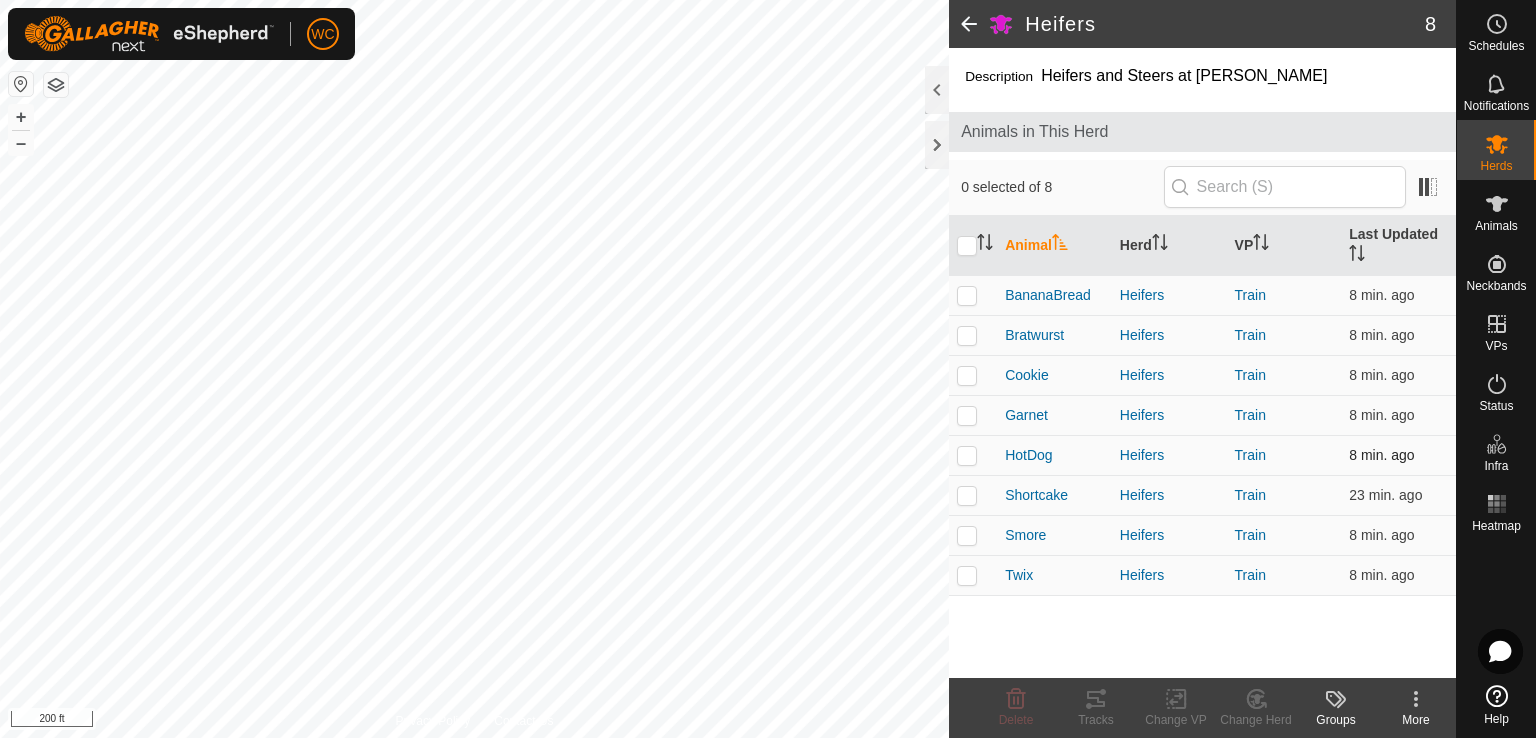 click at bounding box center (967, 455) 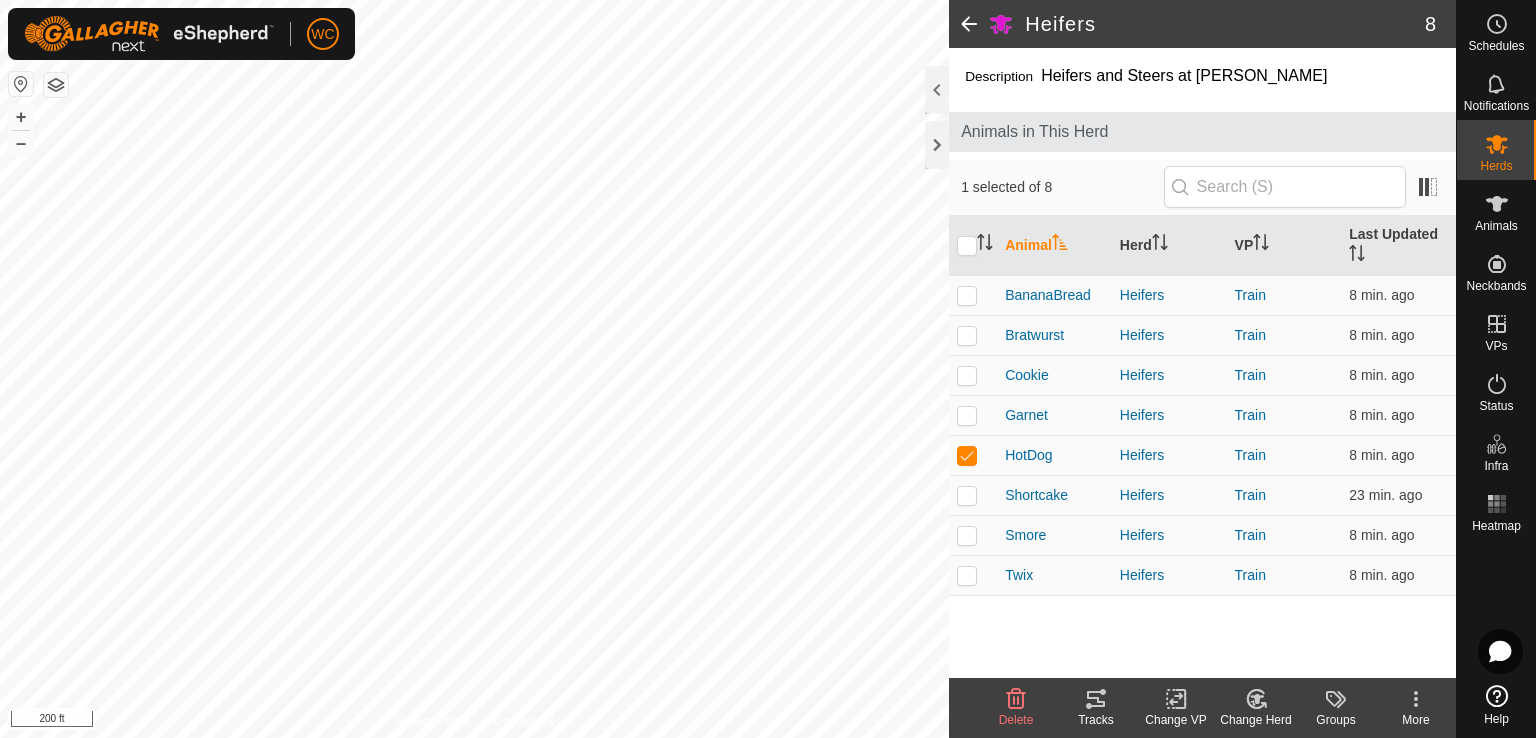 click 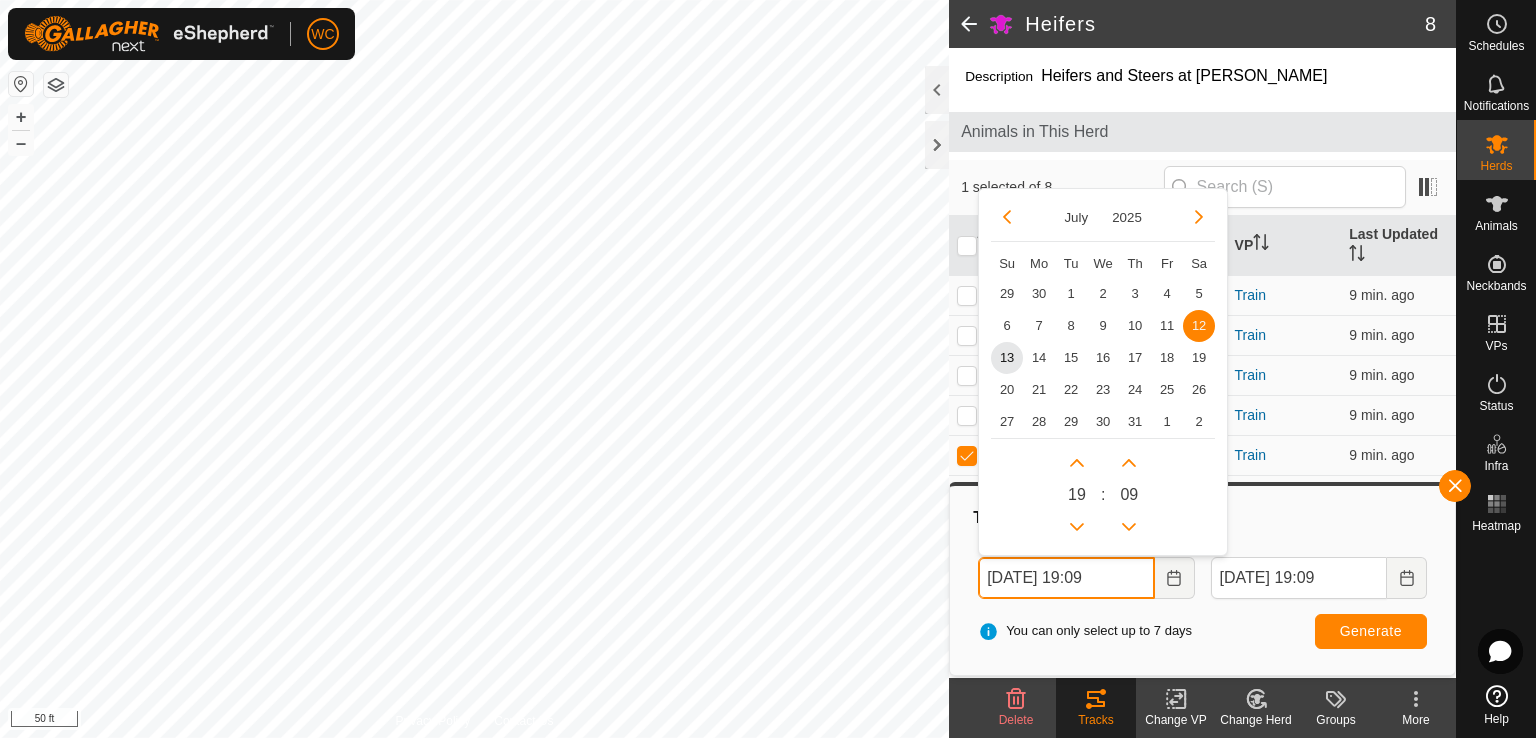 click on "[DATE] 19:09" at bounding box center (1066, 578) 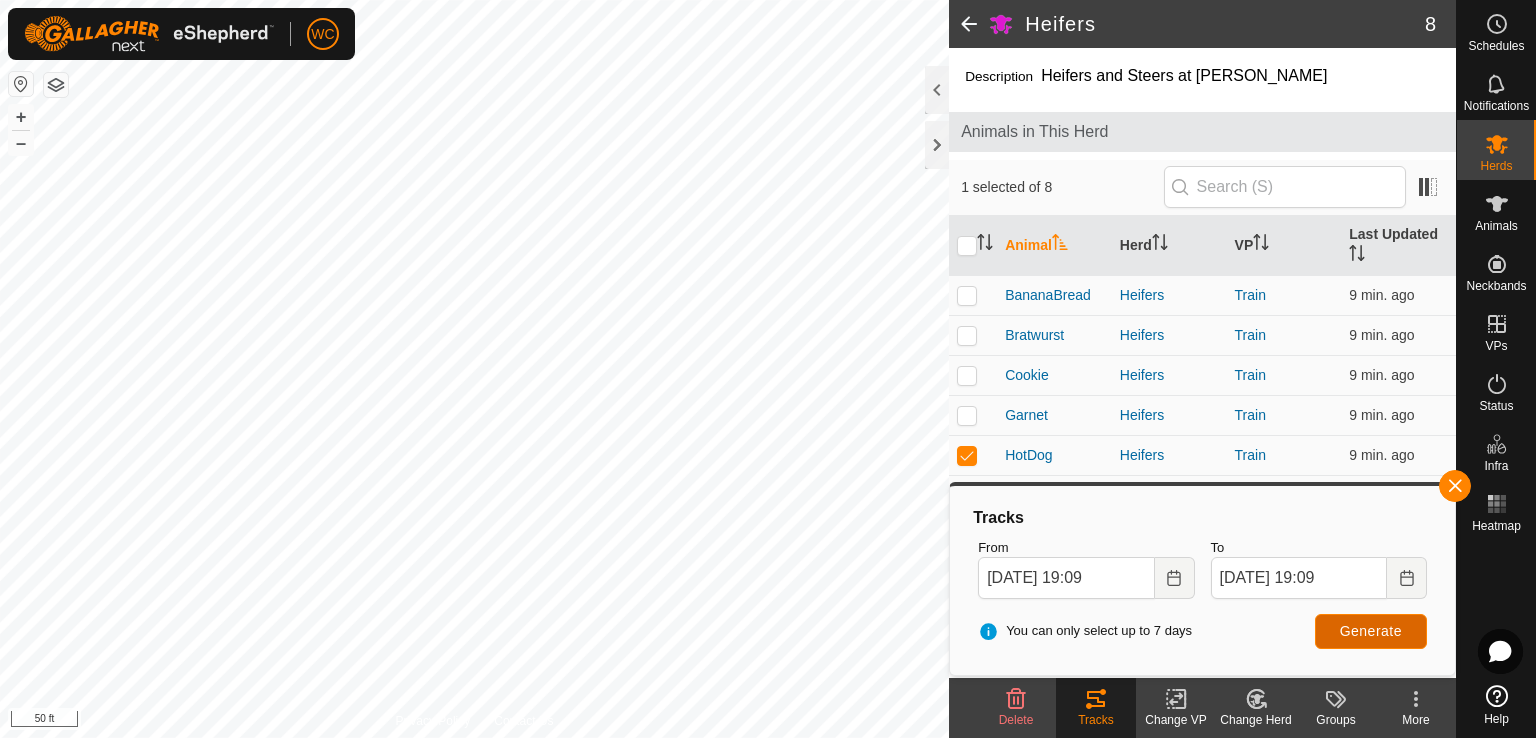 click on "Generate" at bounding box center [1371, 631] 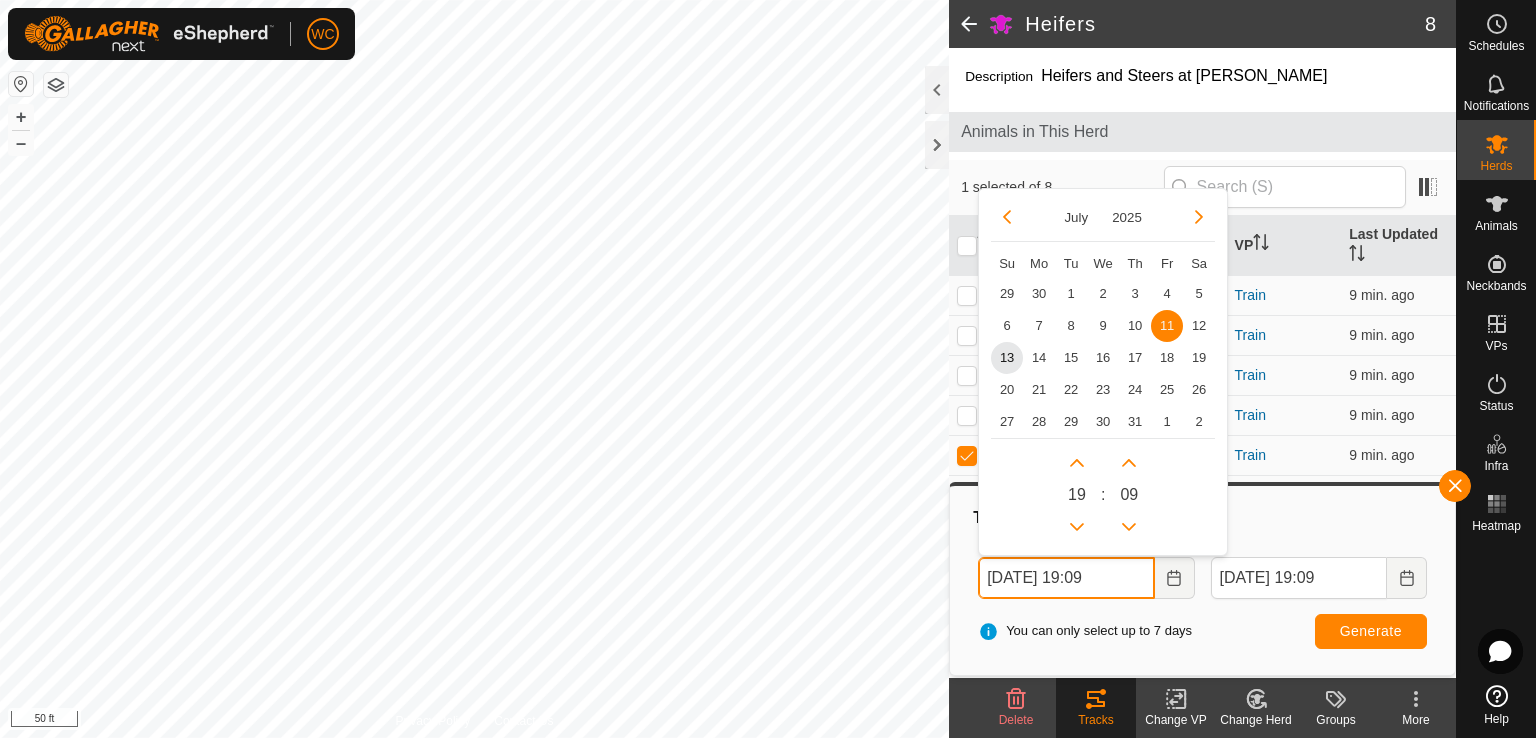 click on "[DATE] 19:09" at bounding box center [1066, 578] 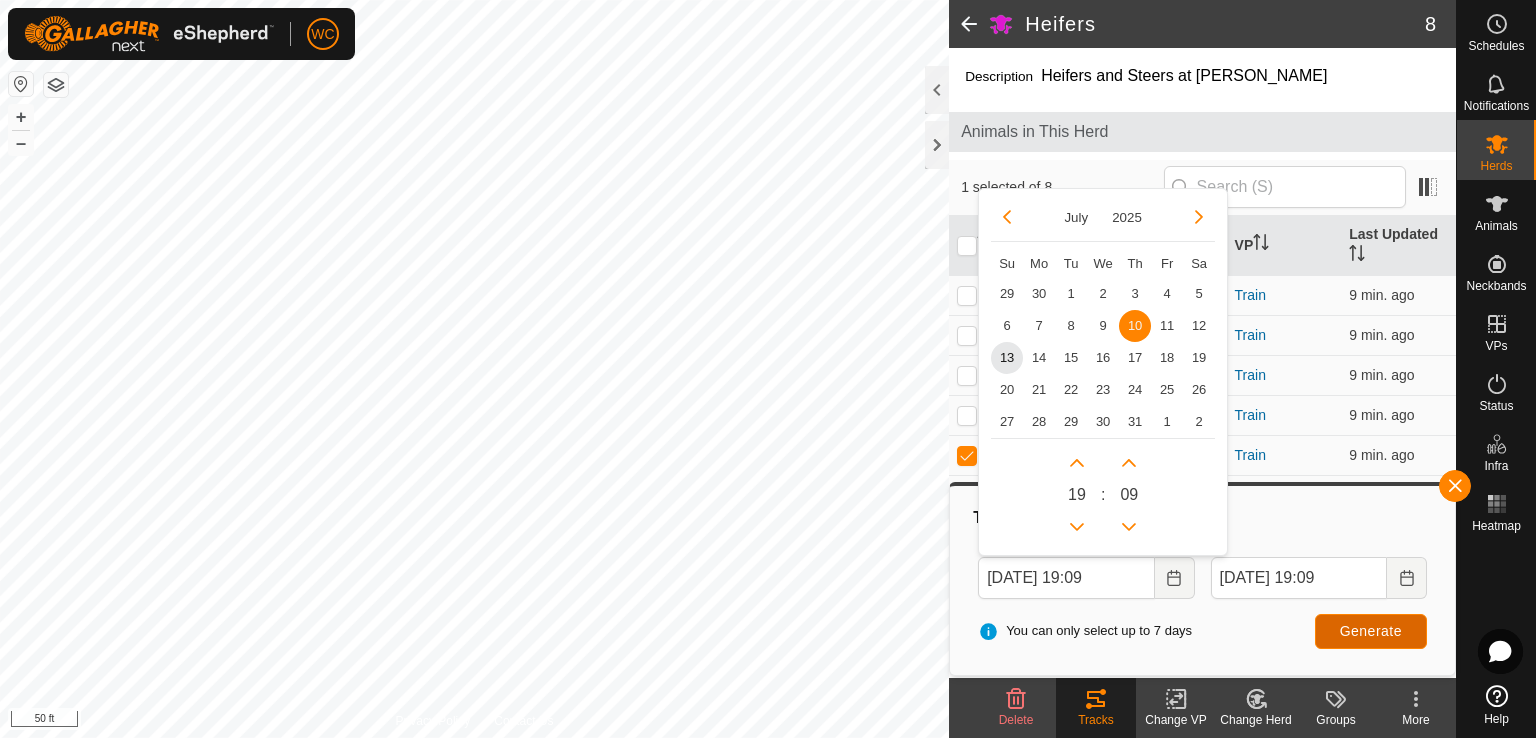 click on "Generate" at bounding box center (1371, 631) 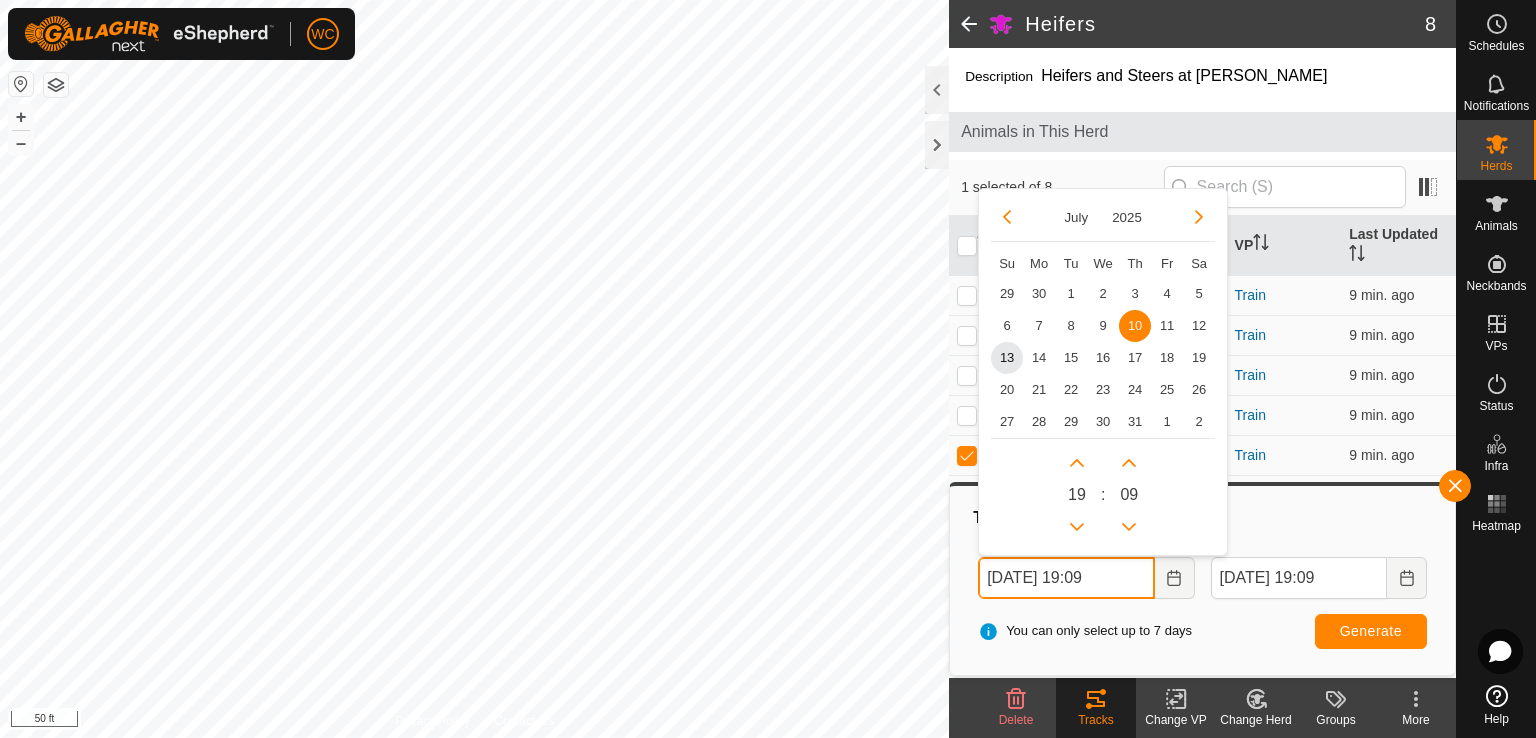 drag, startPoint x: 1028, startPoint y: 575, endPoint x: 1019, endPoint y: 583, distance: 12.0415945 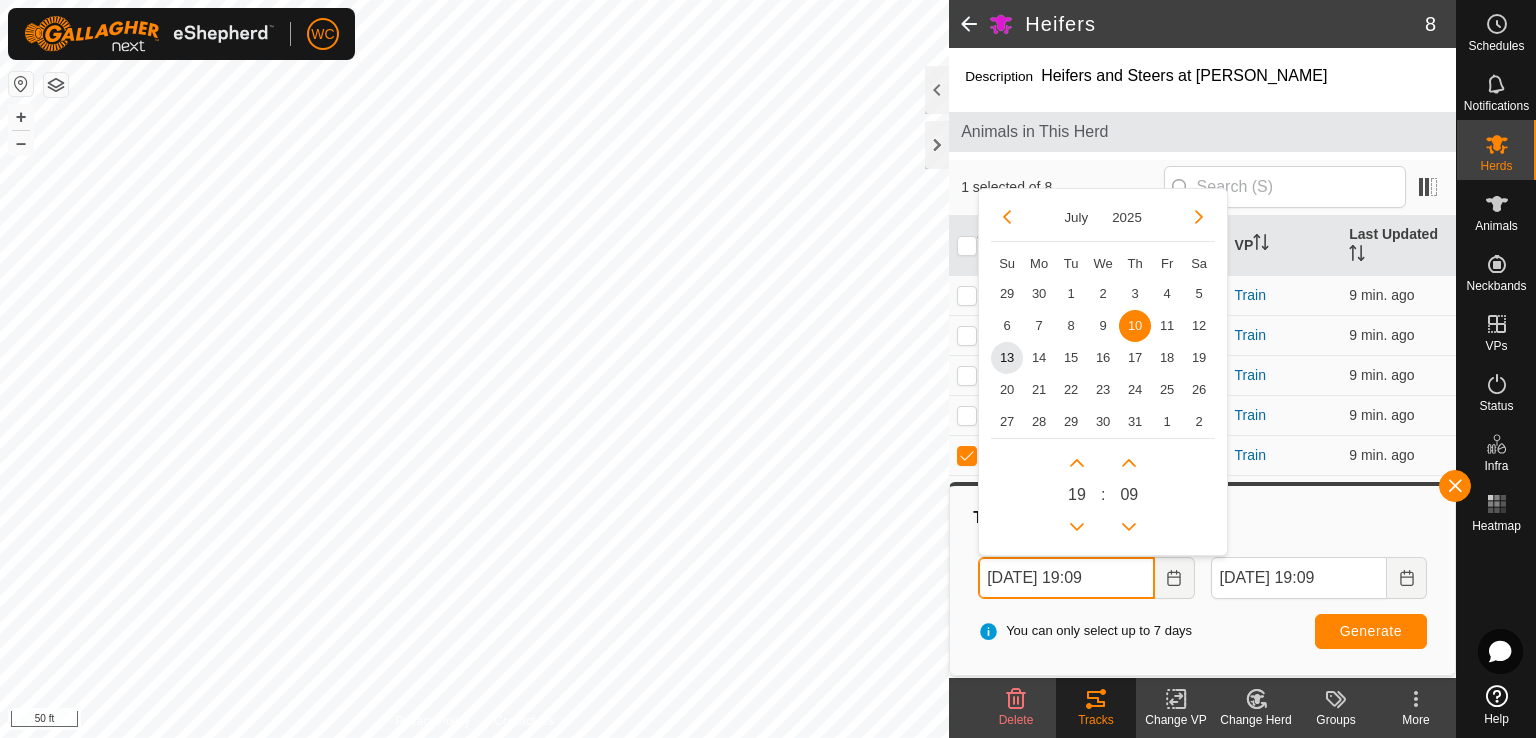 click on "[DATE] 19:09" at bounding box center [1066, 578] 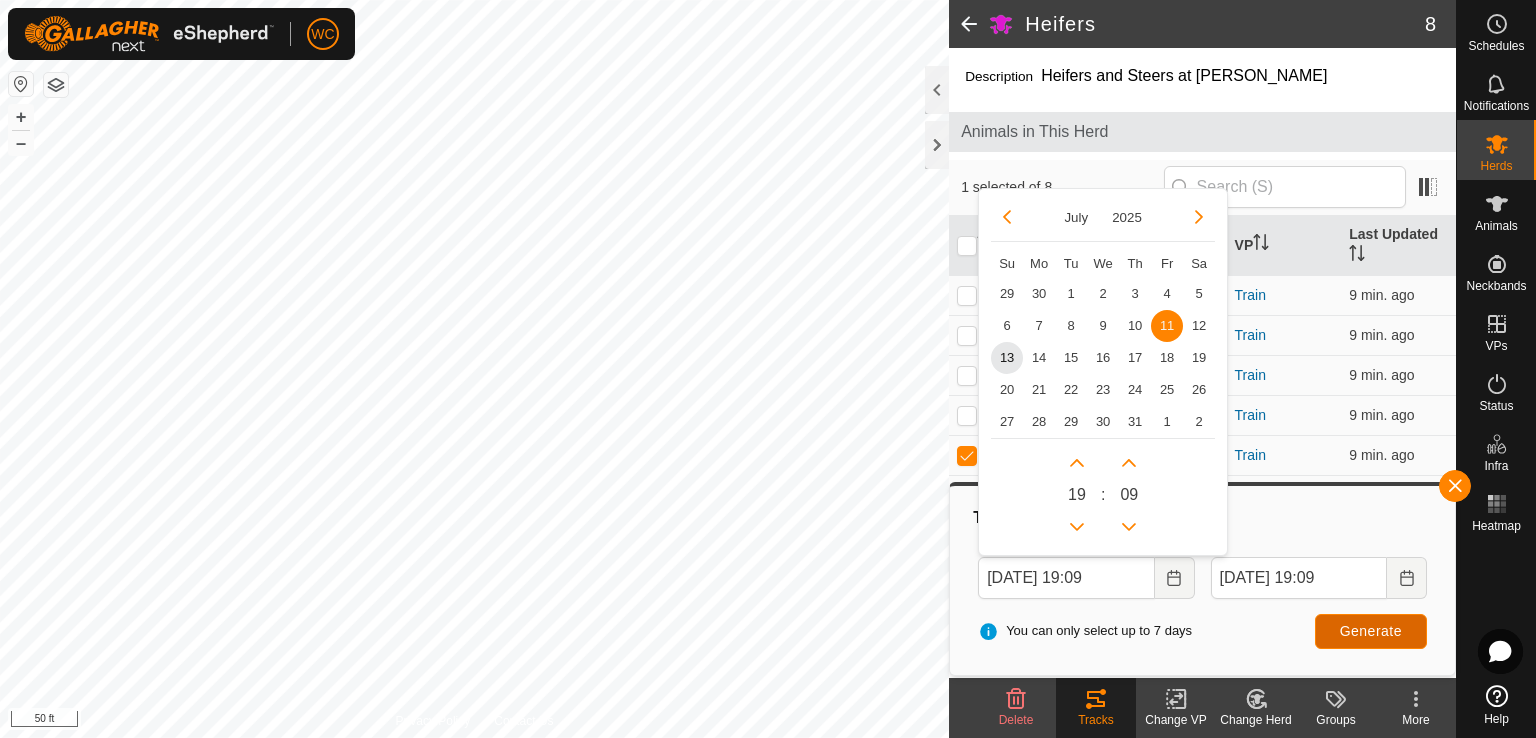 click on "Generate" at bounding box center (1371, 631) 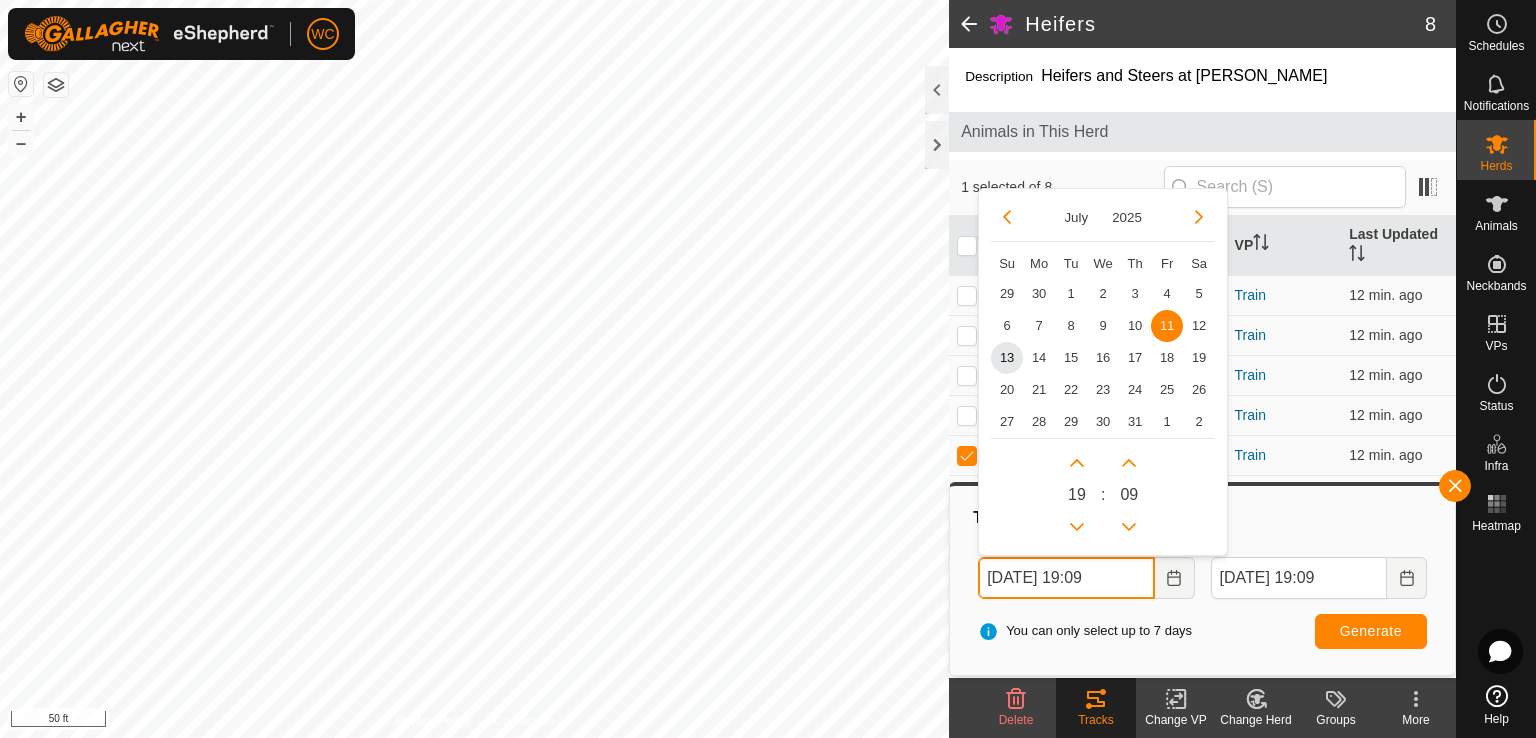 drag, startPoint x: 1030, startPoint y: 574, endPoint x: 1017, endPoint y: 585, distance: 17.029387 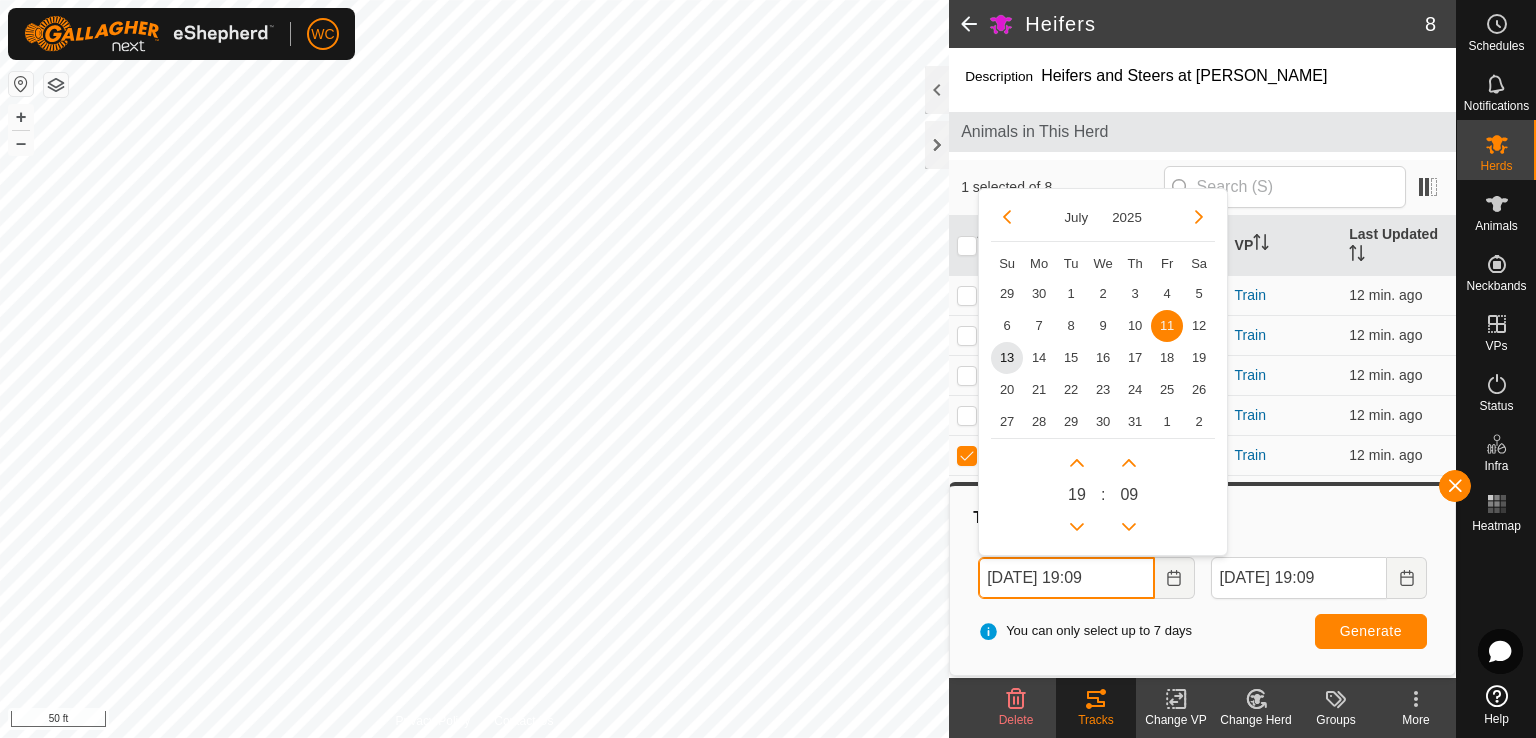 click on "[DATE] 19:09" at bounding box center (1066, 578) 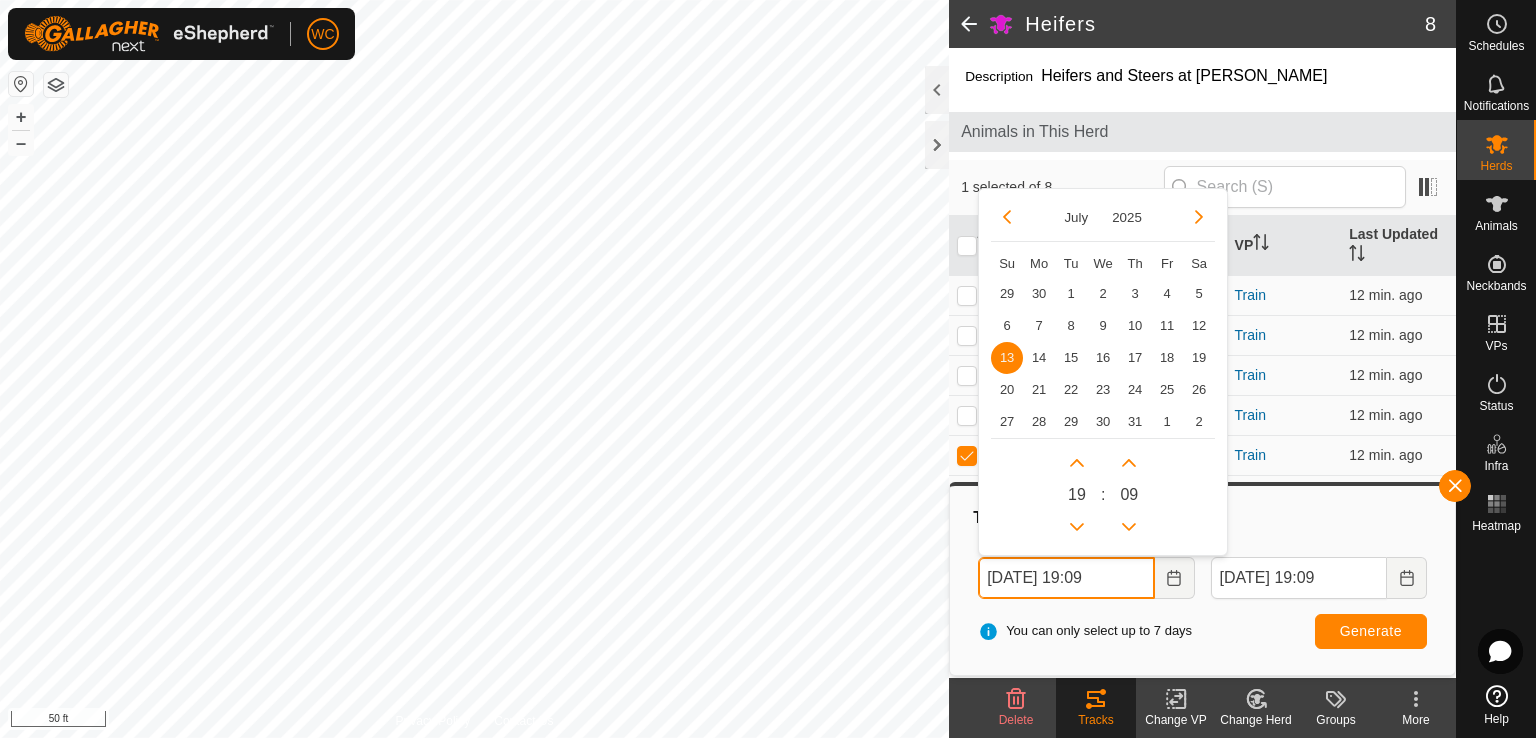 drag, startPoint x: 1096, startPoint y: 575, endPoint x: 1087, endPoint y: 582, distance: 11.401754 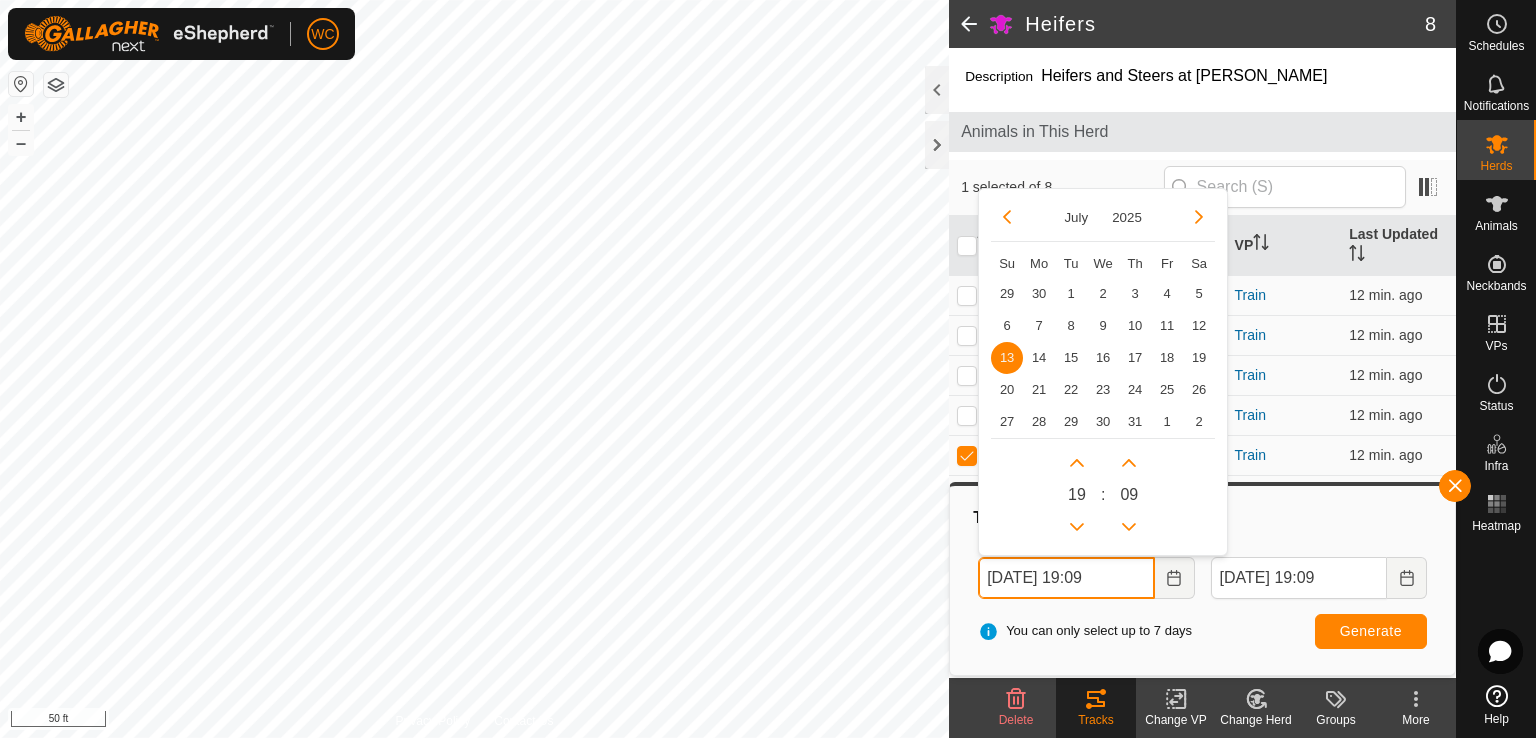 click on "[DATE] 19:09" at bounding box center (1066, 578) 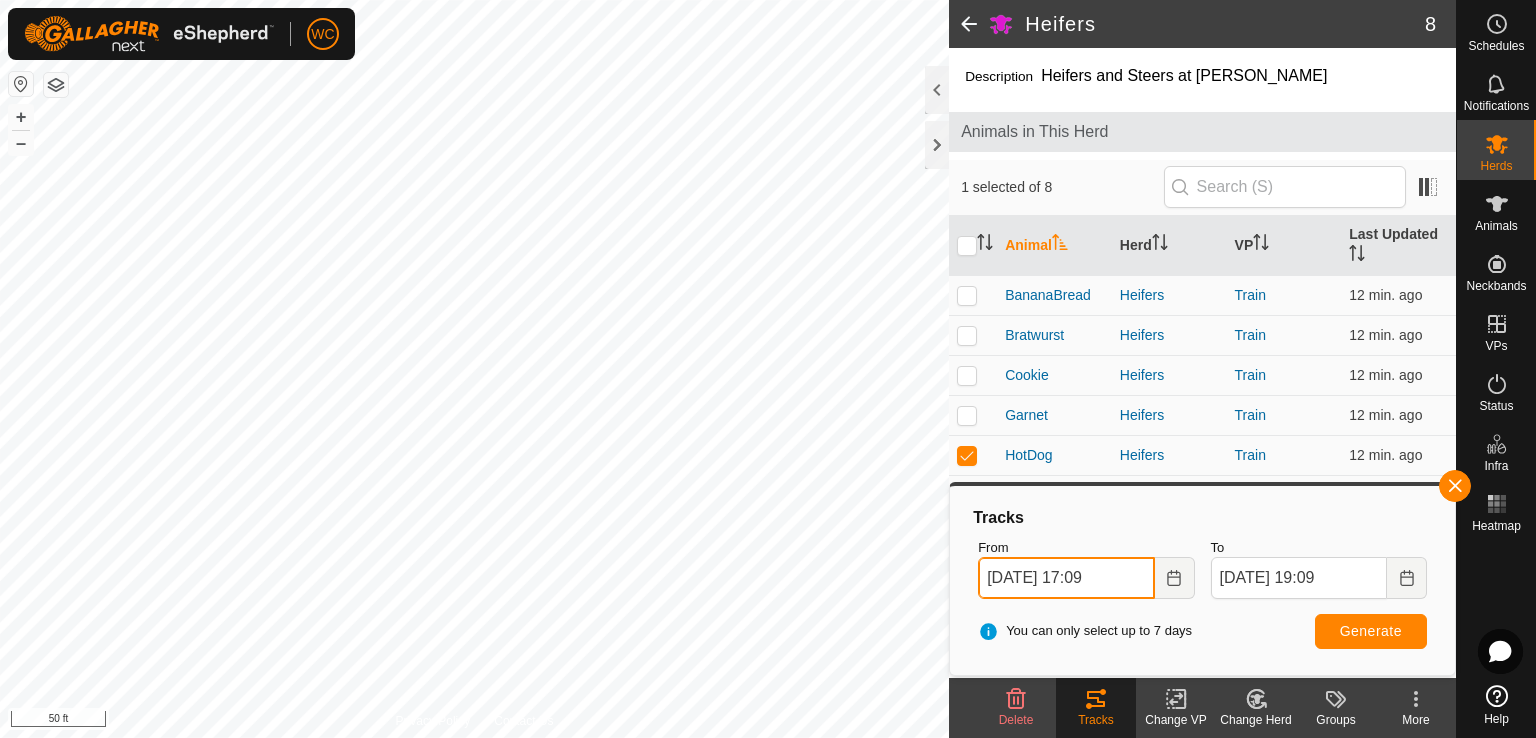type on "[DATE] 17:09" 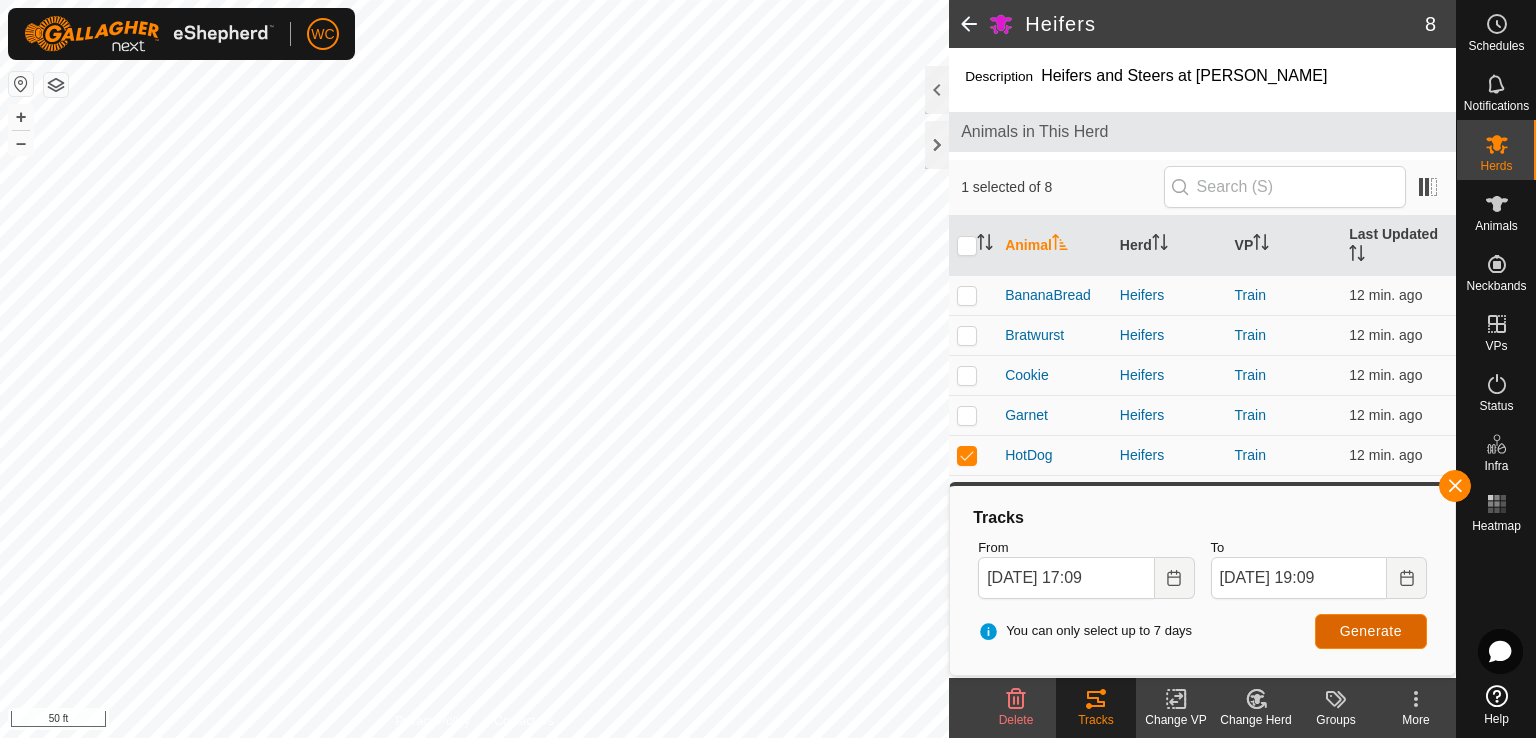 click on "Generate" at bounding box center (1371, 631) 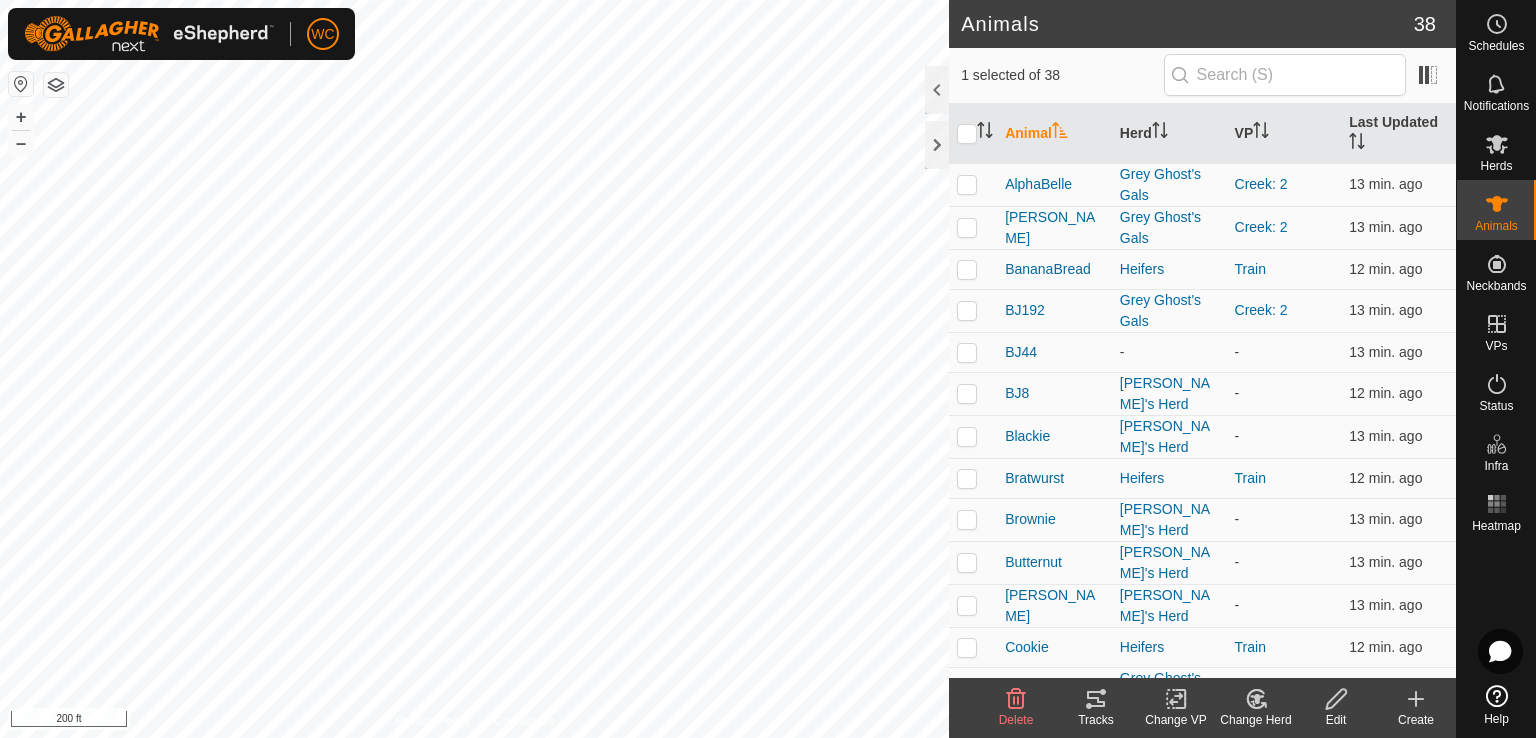 checkbox on "false" 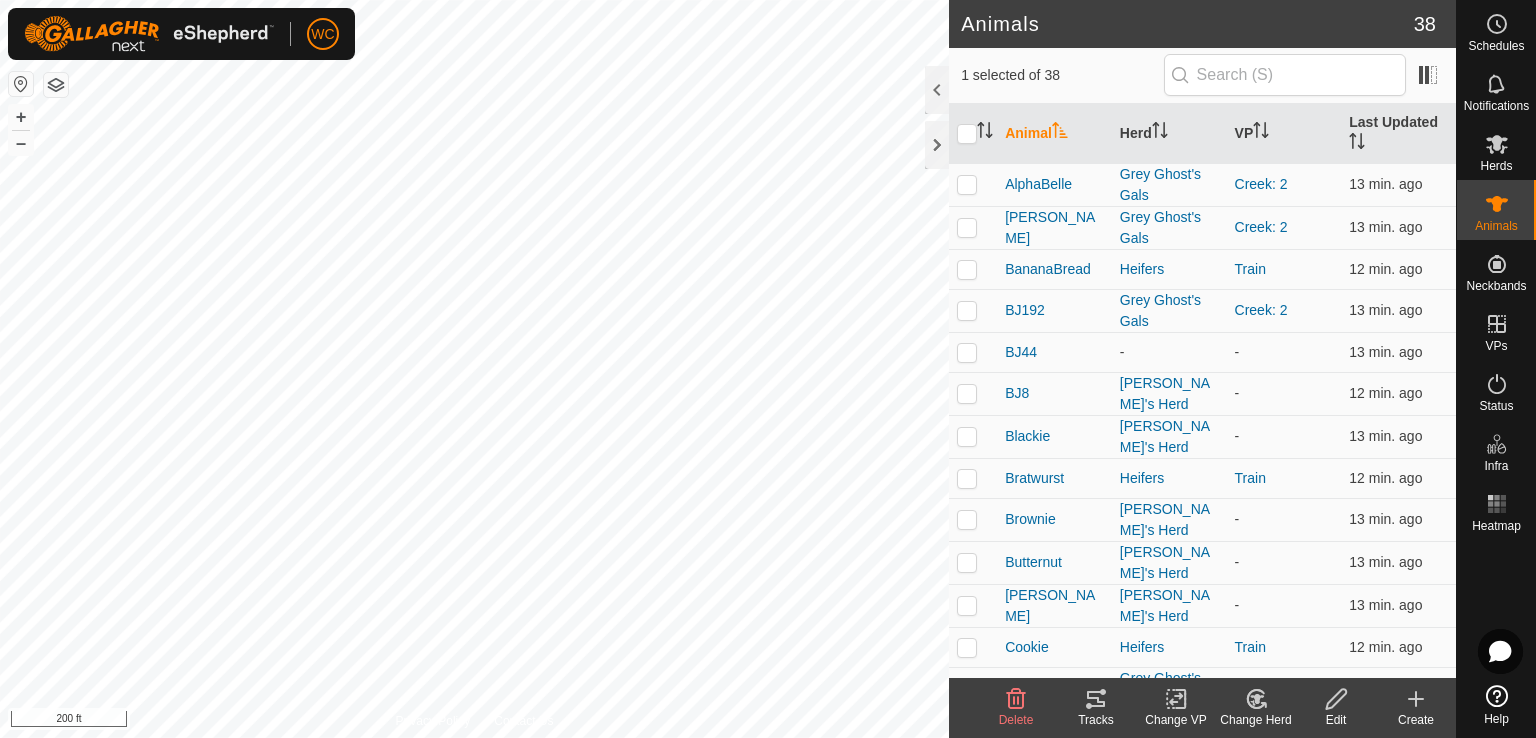checkbox on "true" 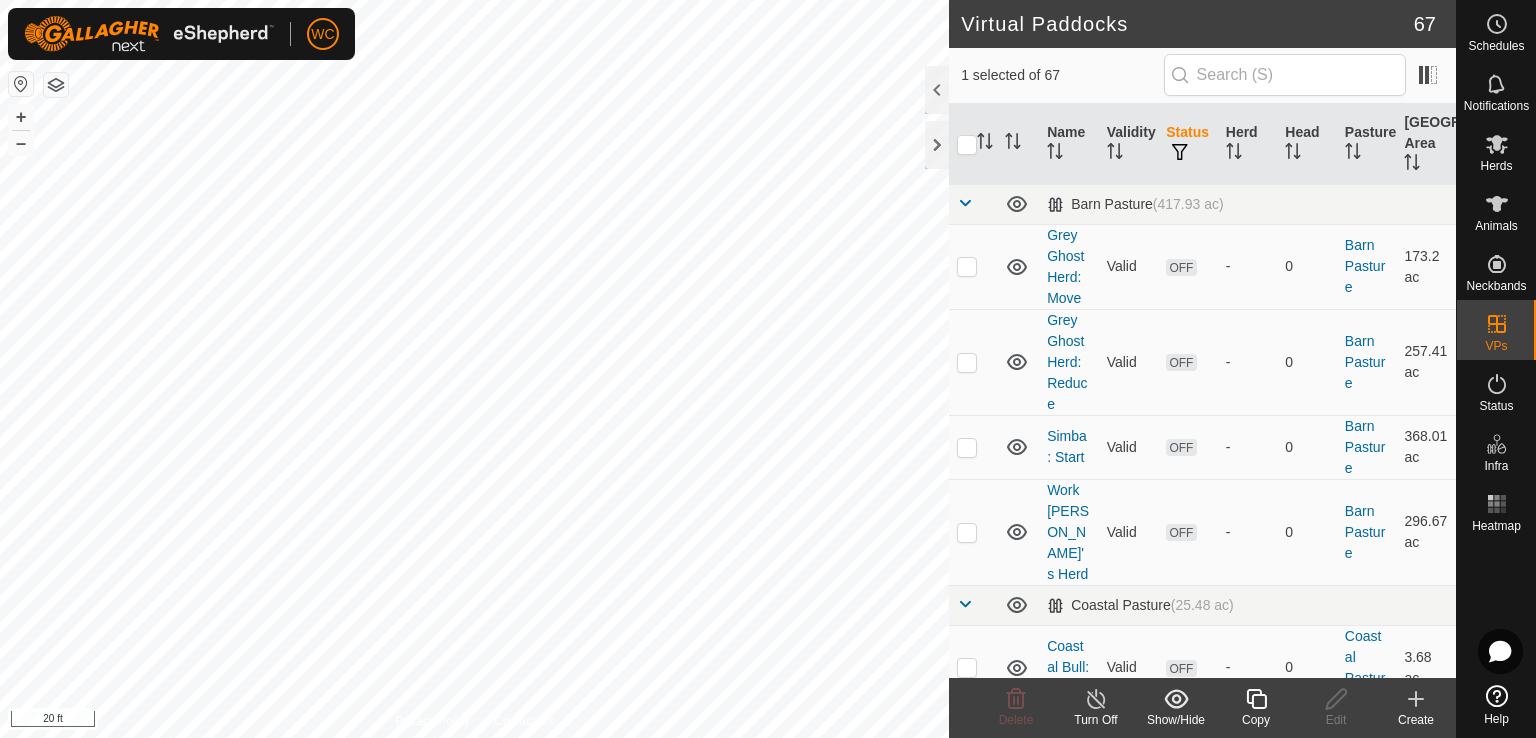 checkbox on "false" 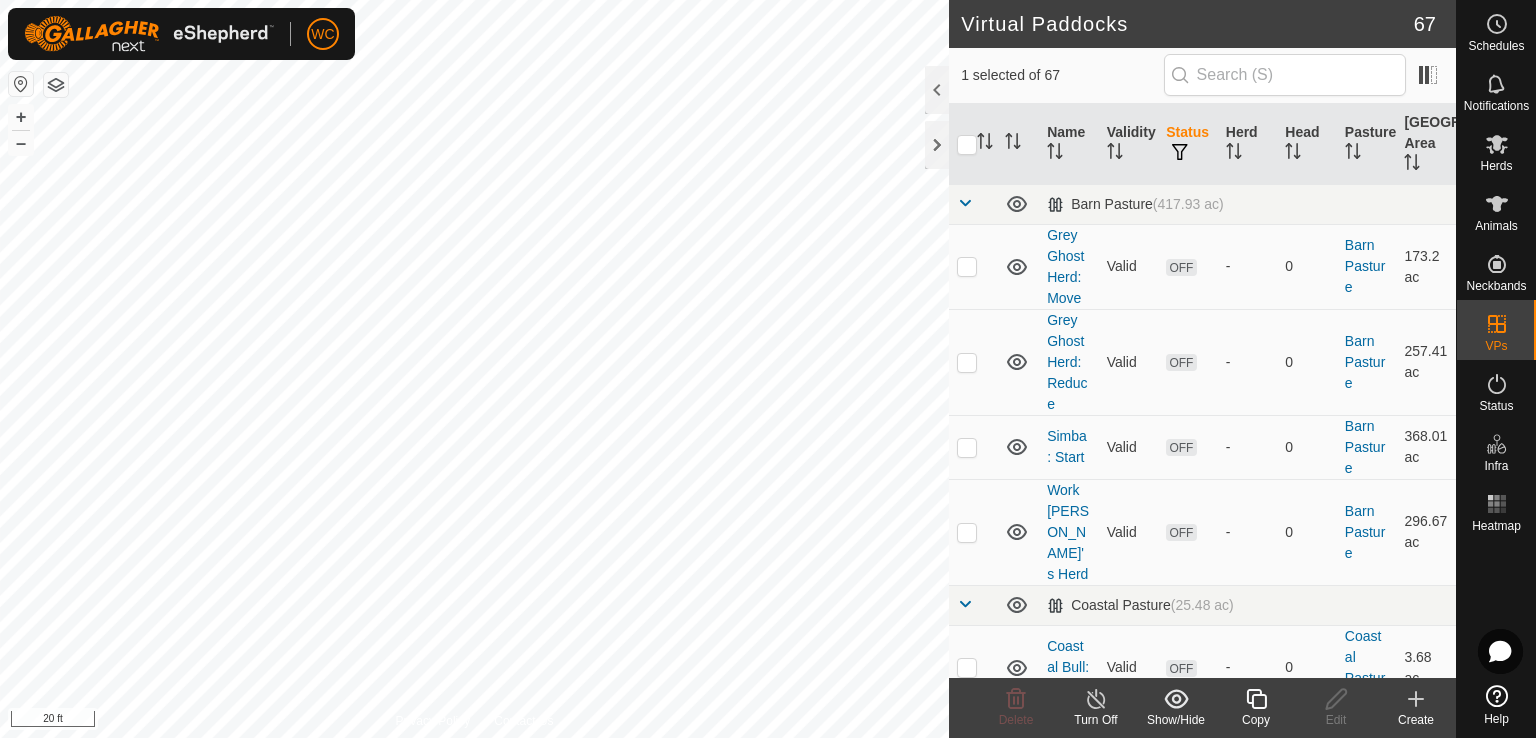 checkbox on "true" 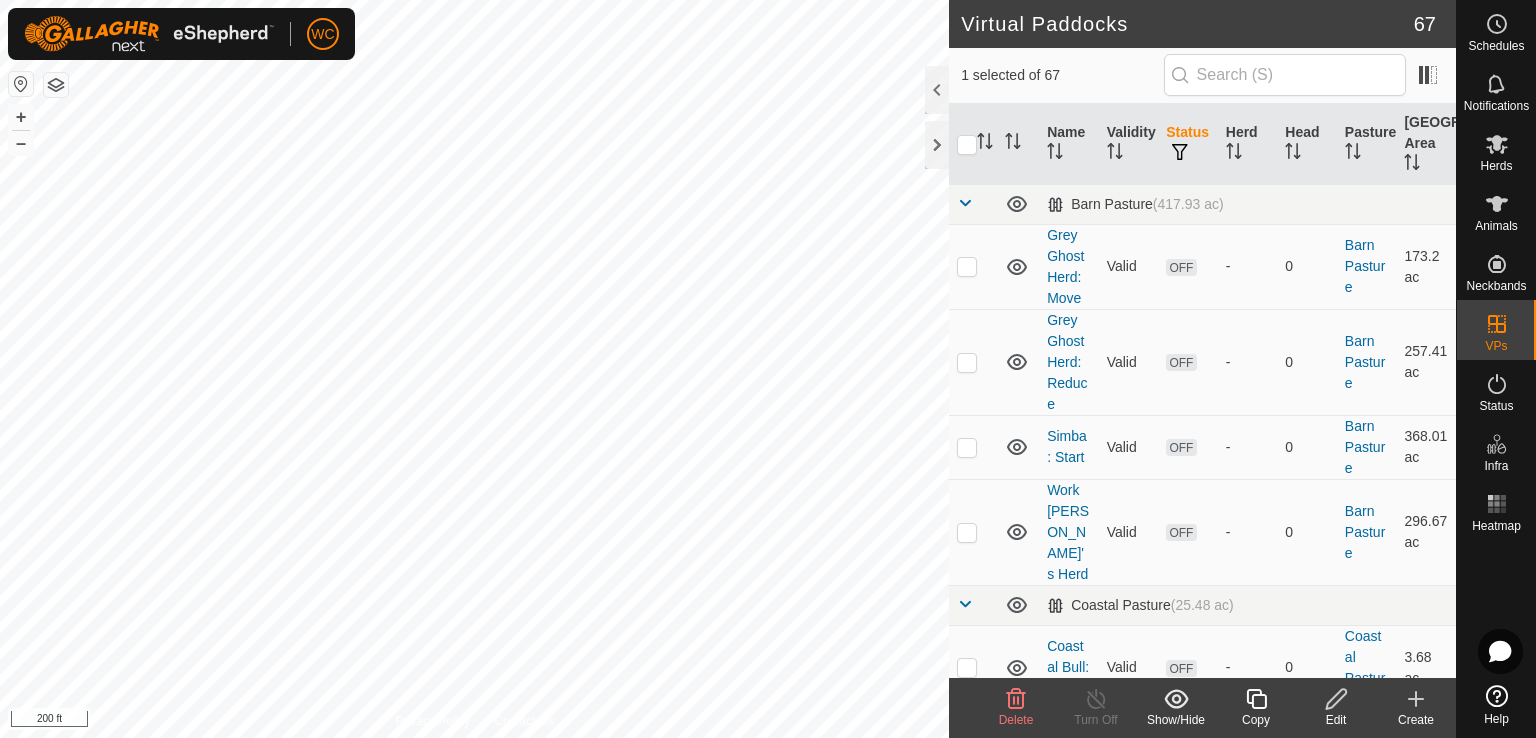 checkbox on "true" 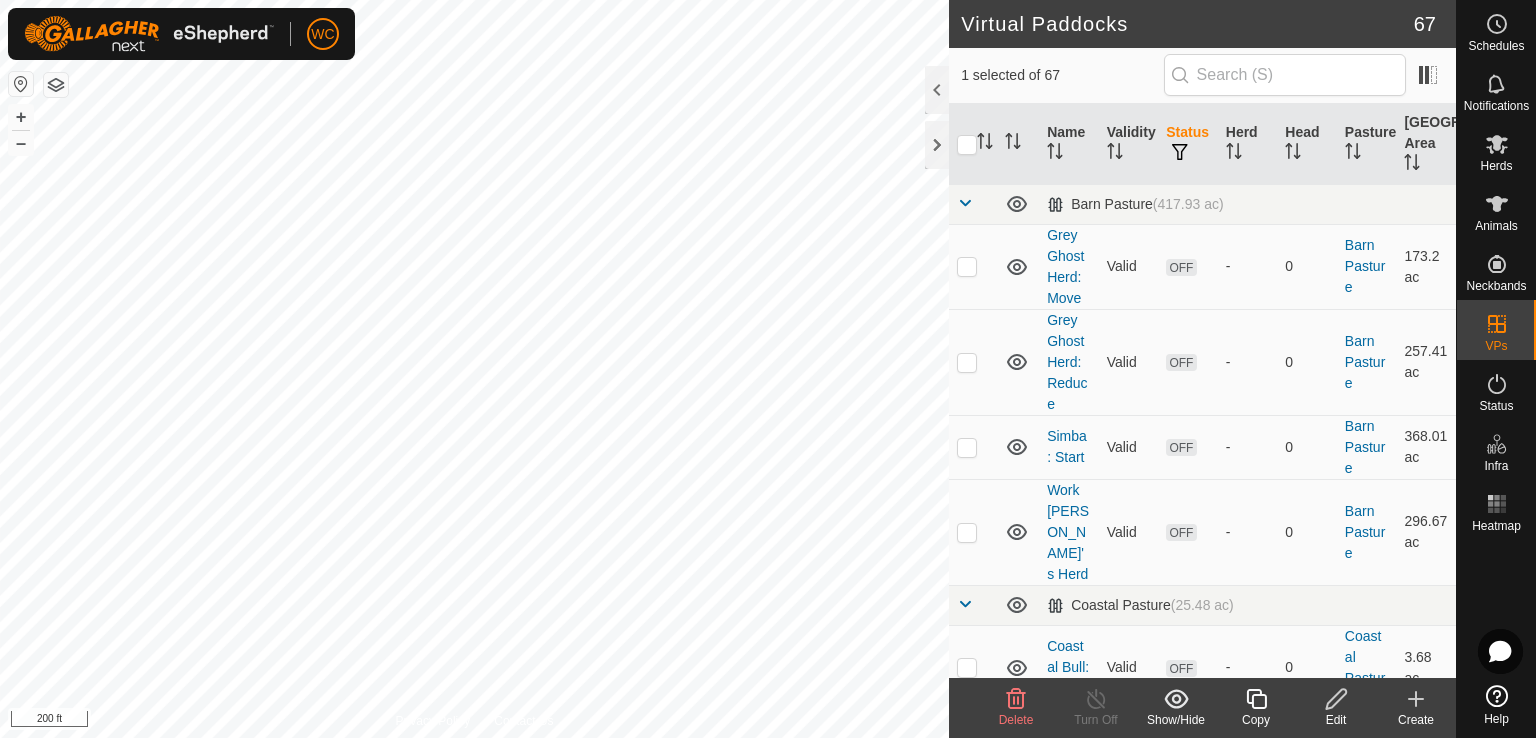 checkbox on "false" 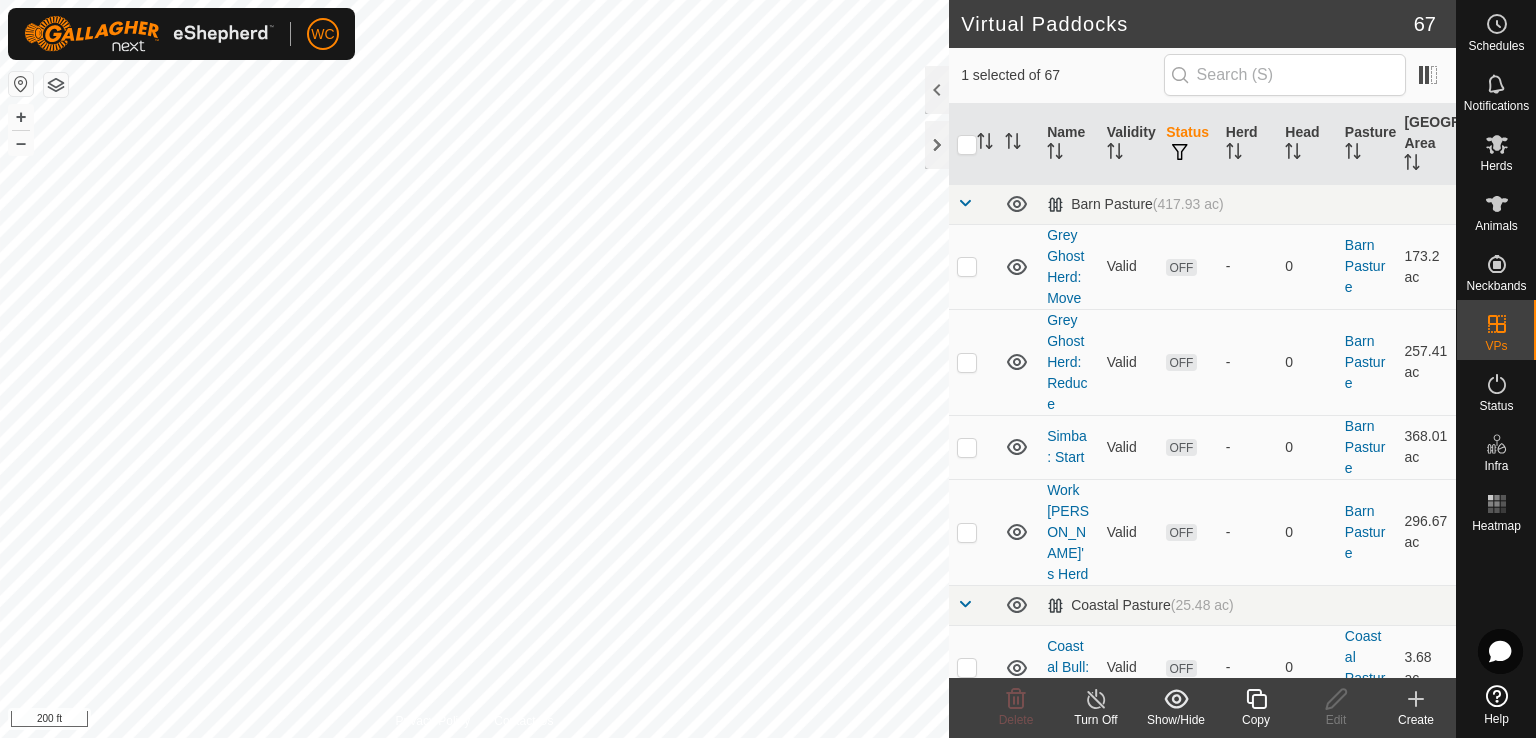 click 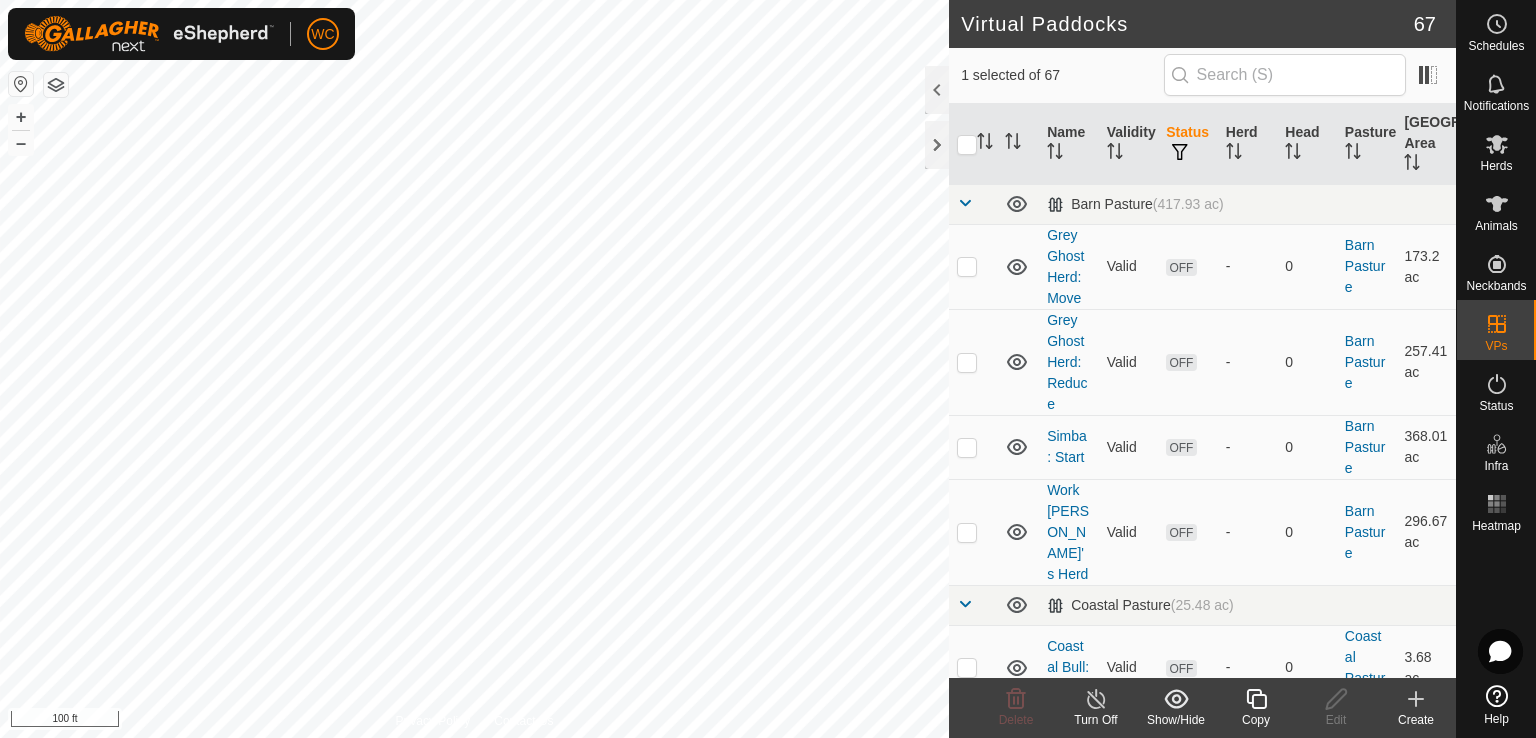 checkbox on "false" 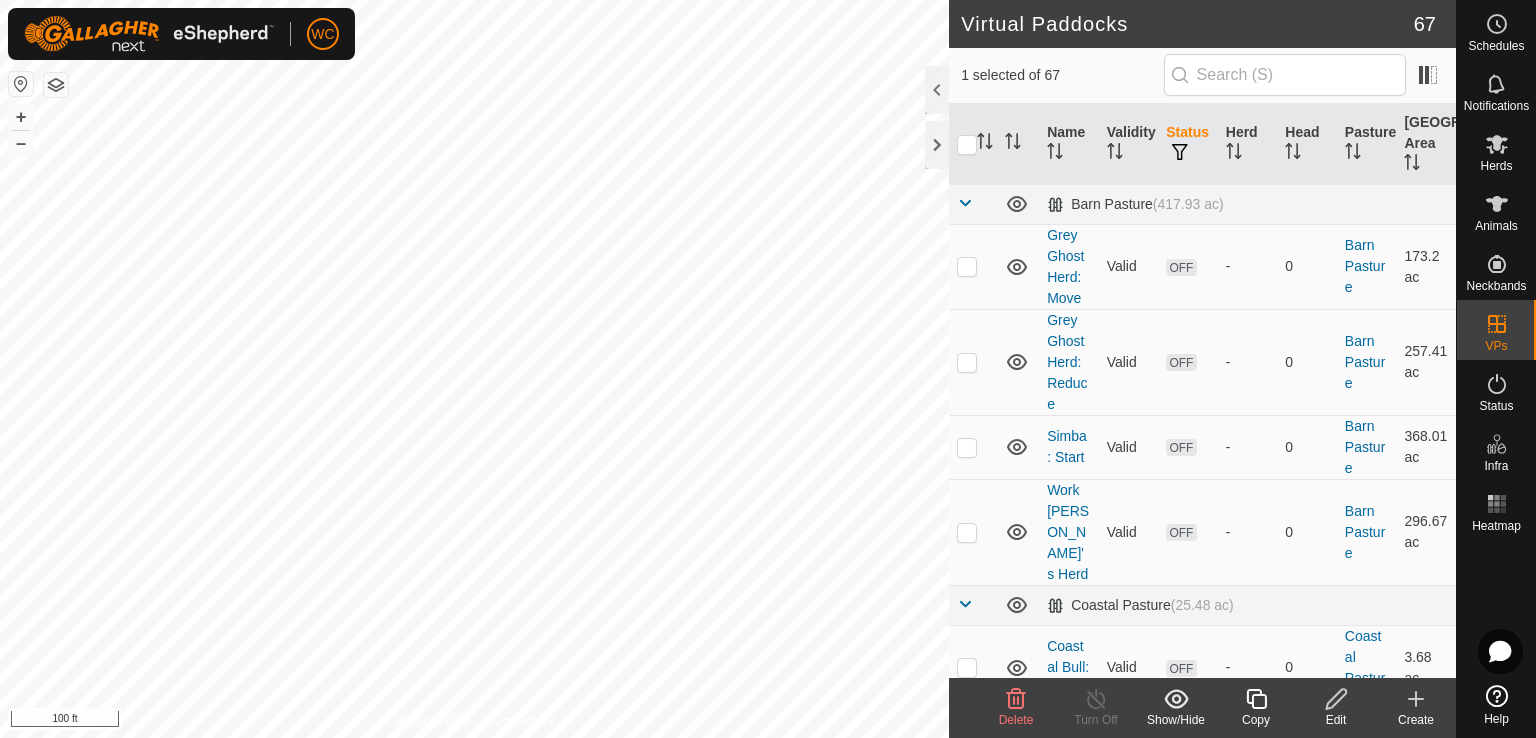 checkbox on "false" 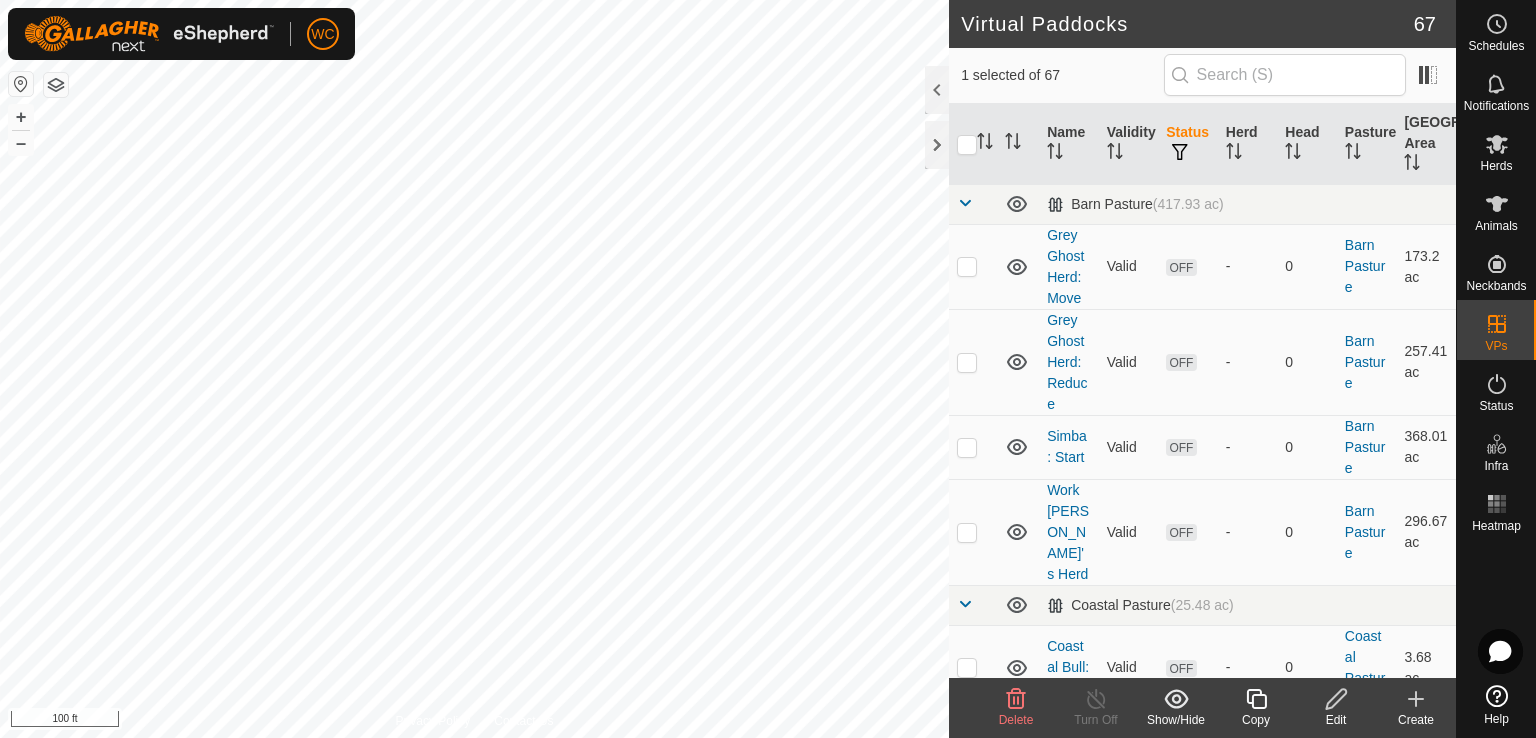 checkbox on "true" 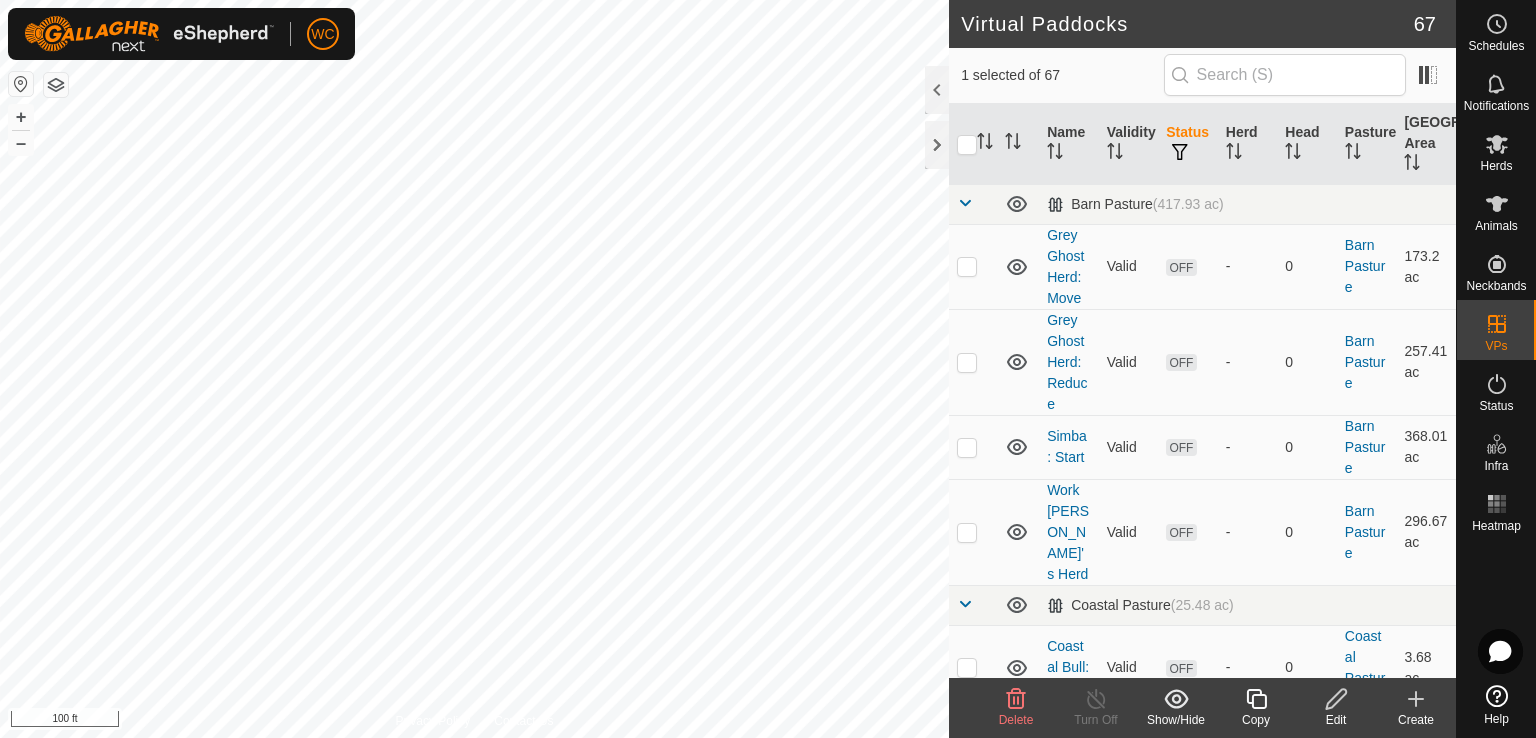 checkbox on "false" 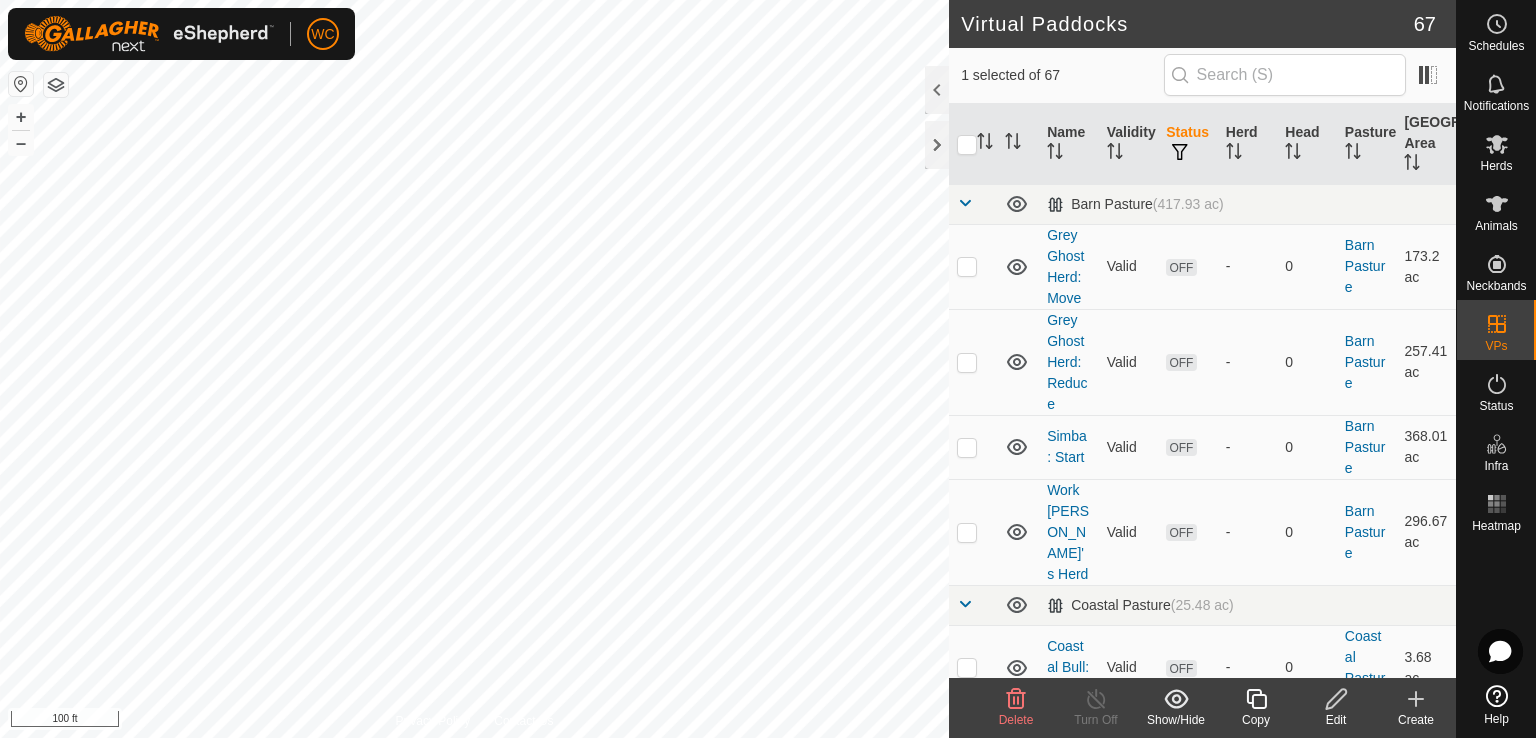 checkbox on "true" 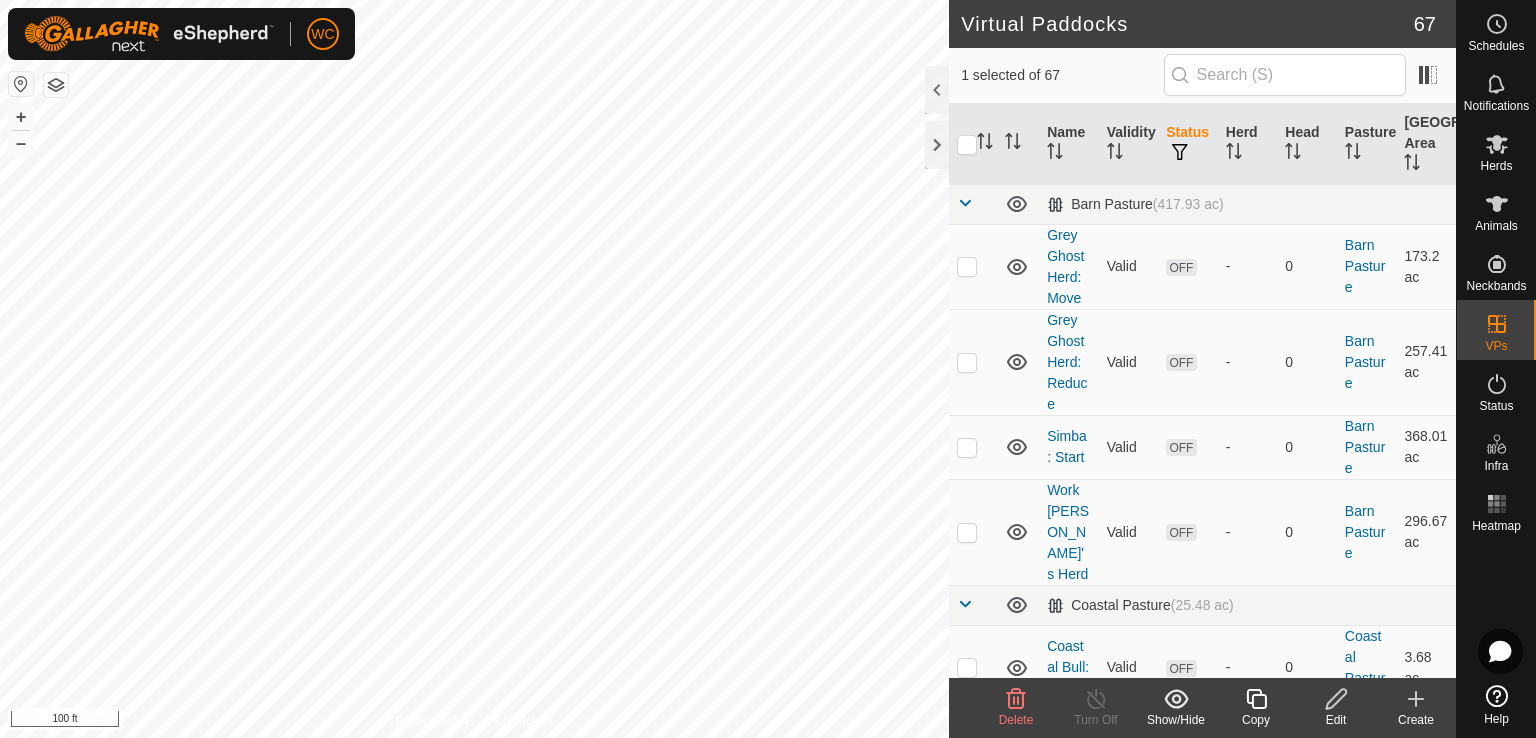 checkbox on "true" 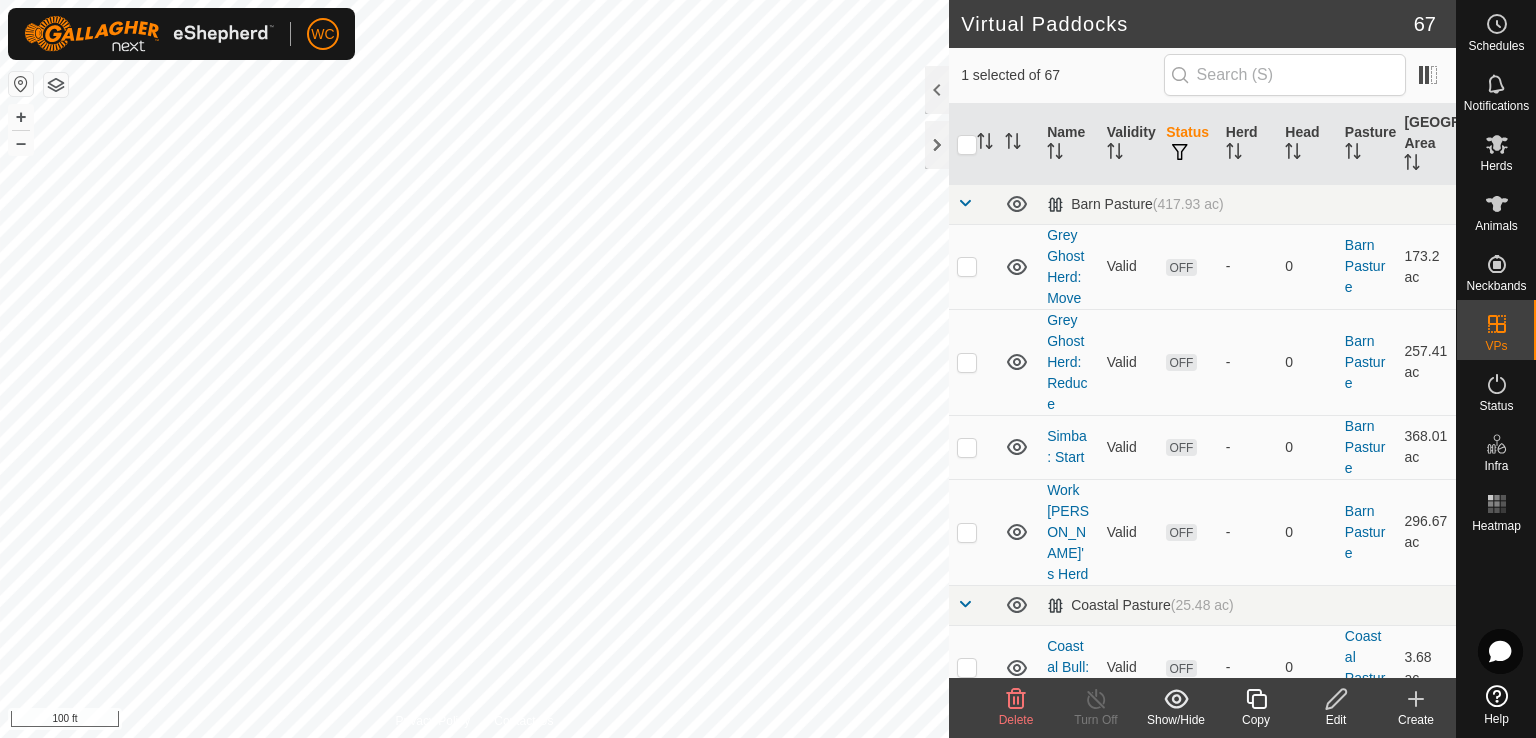 checkbox on "false" 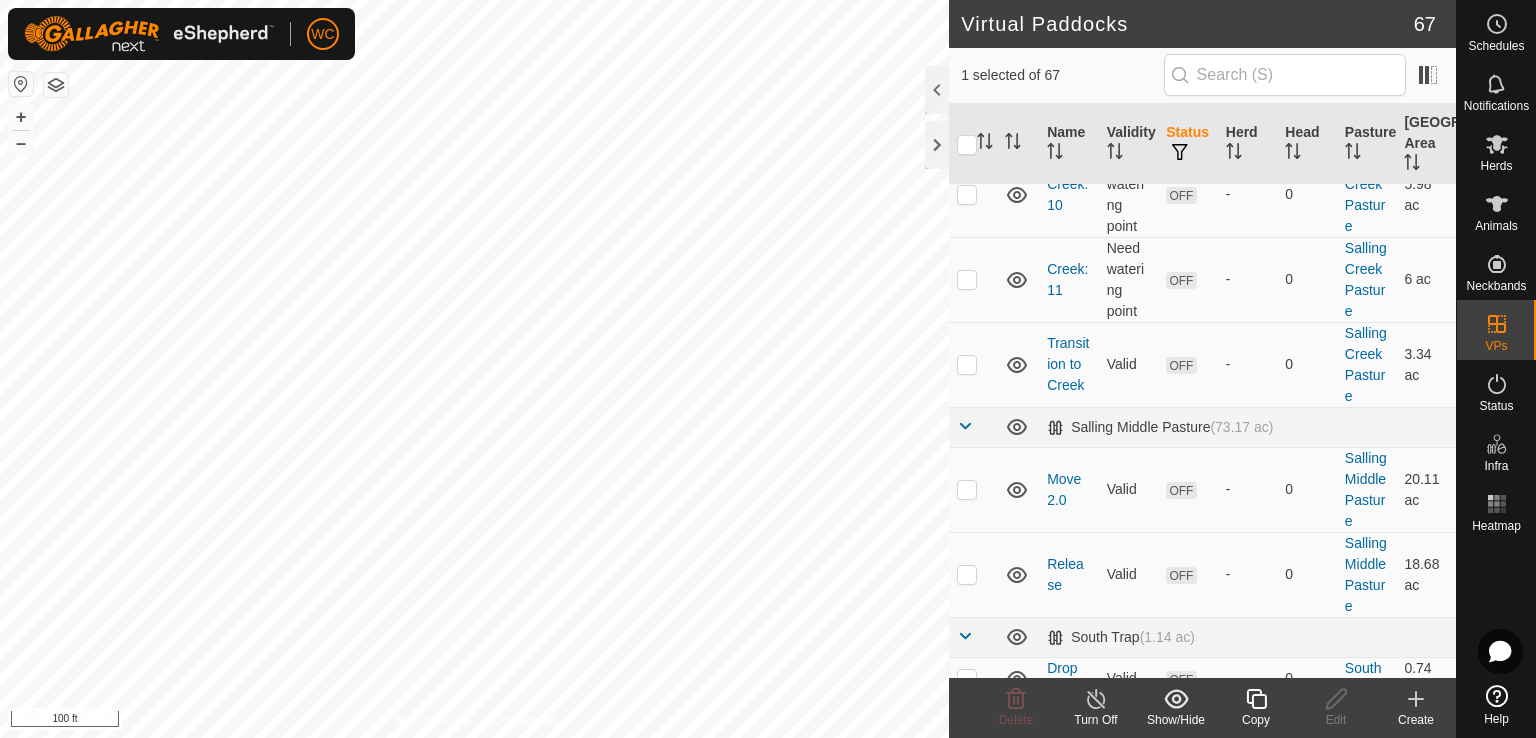 scroll, scrollTop: 5655, scrollLeft: 0, axis: vertical 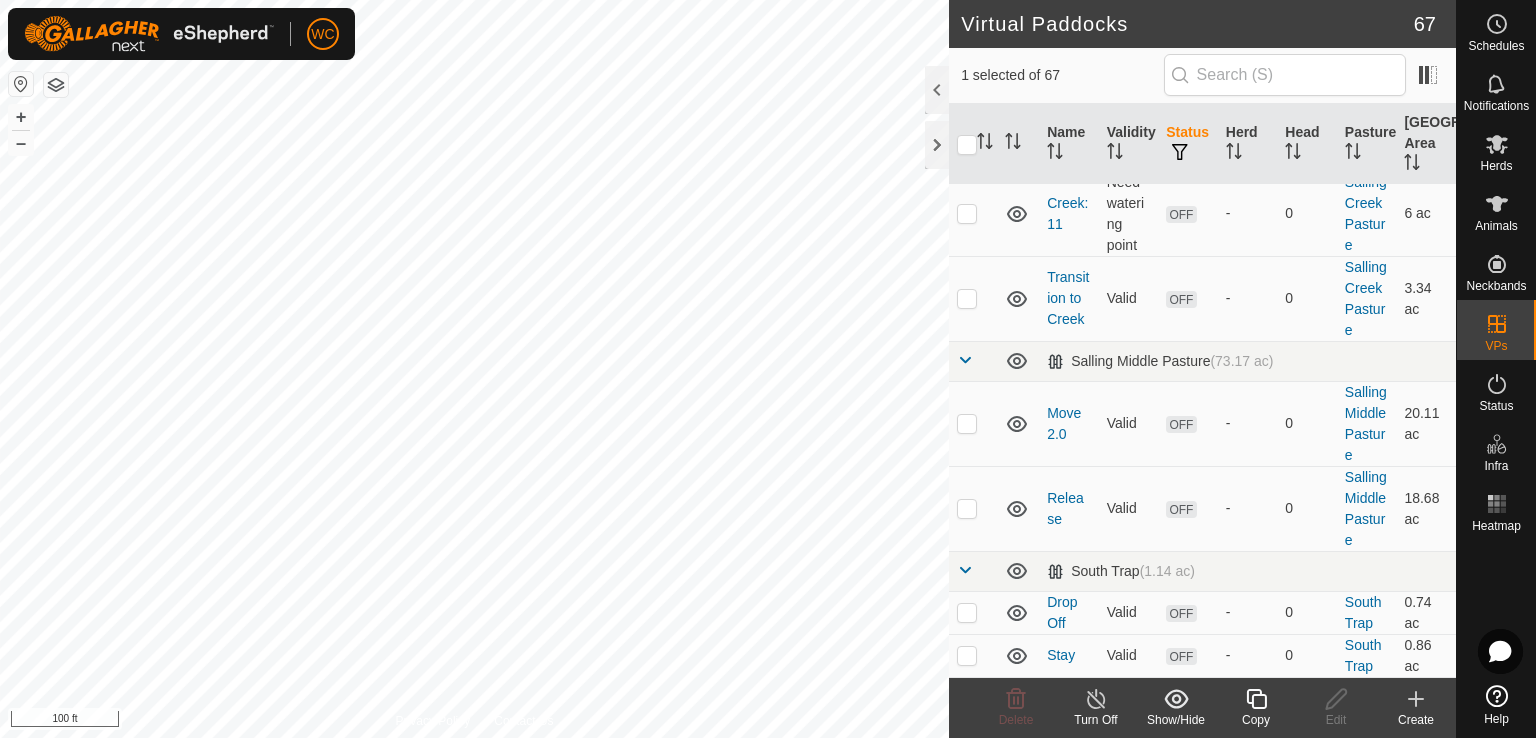click at bounding box center [965, 360] 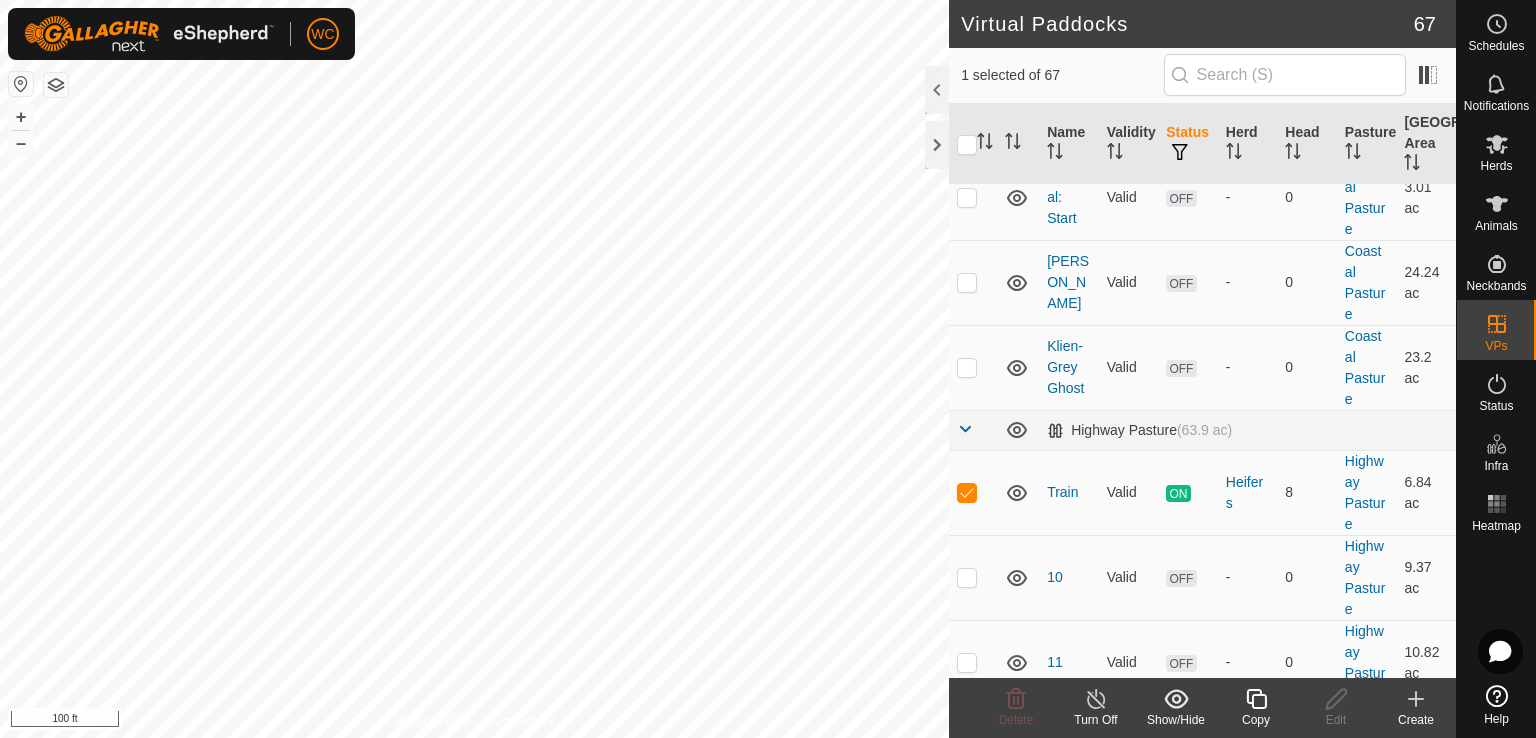 scroll, scrollTop: 2376, scrollLeft: 0, axis: vertical 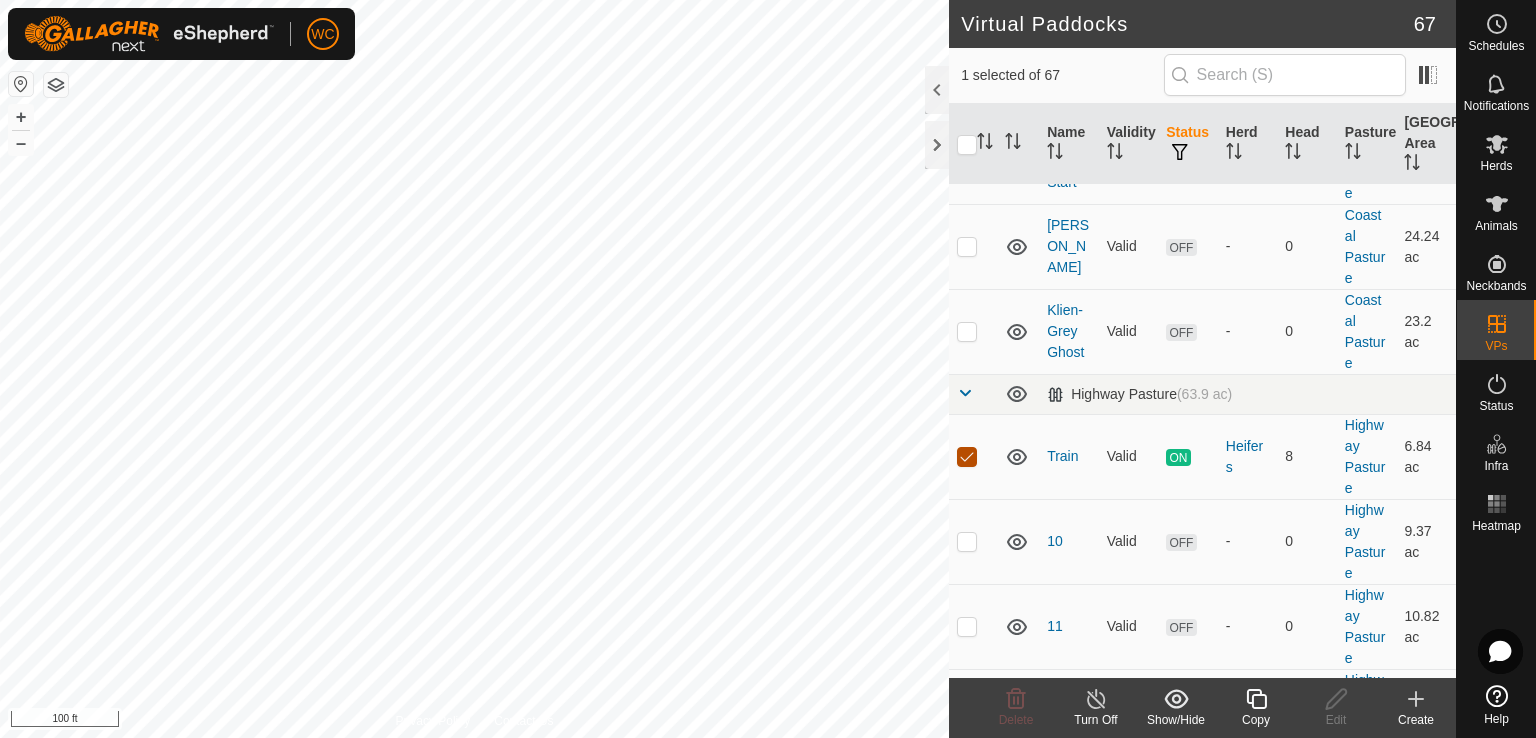 click at bounding box center [967, 457] 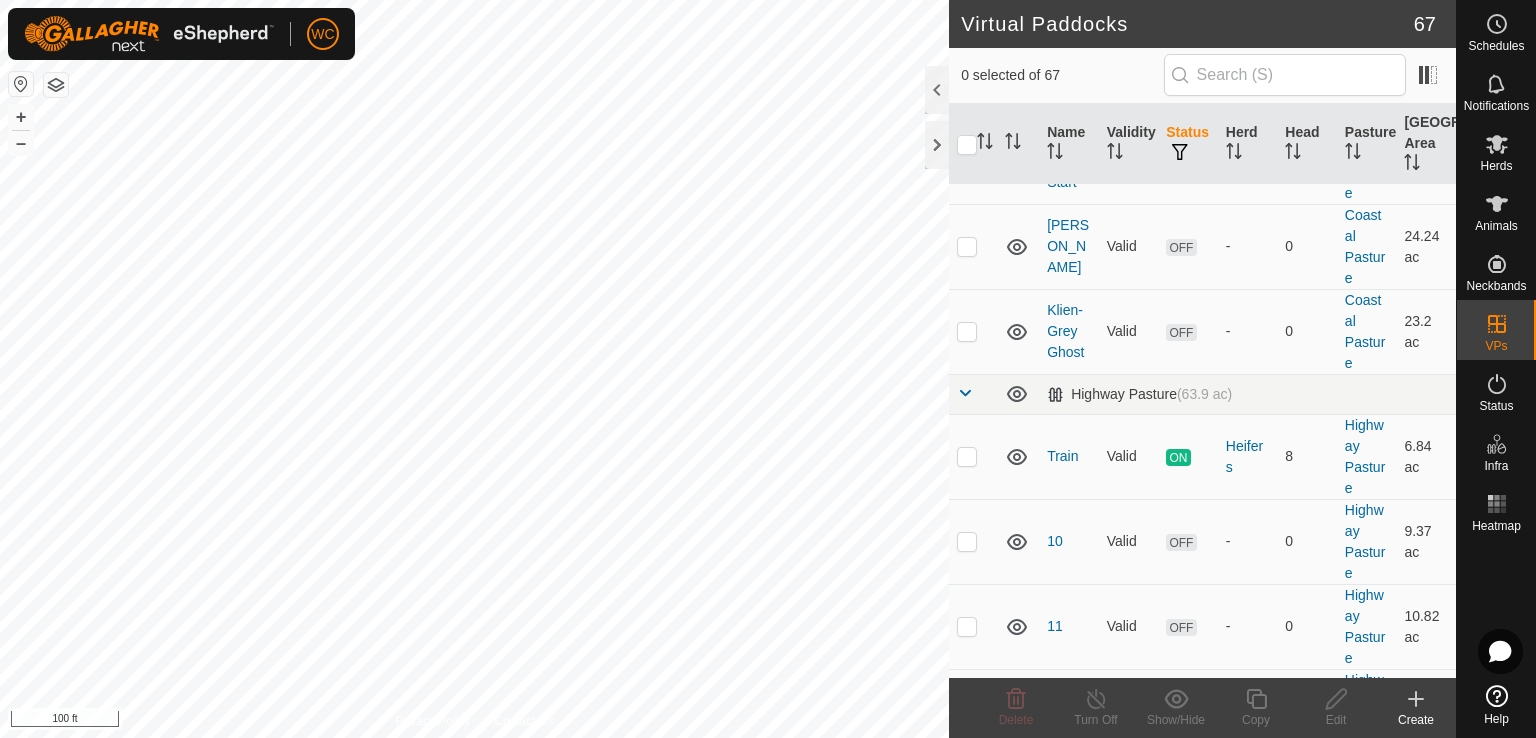 checkbox on "true" 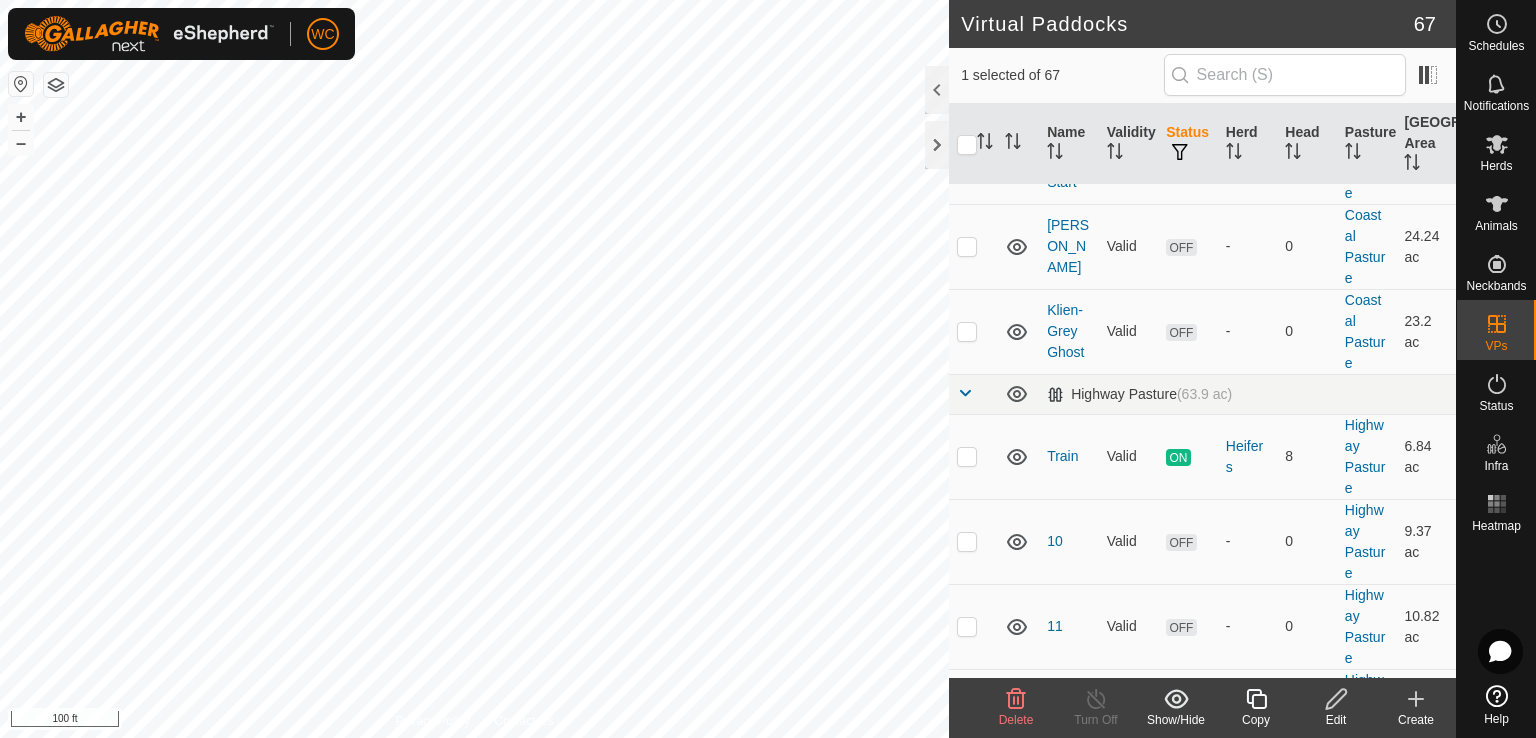 checkbox on "true" 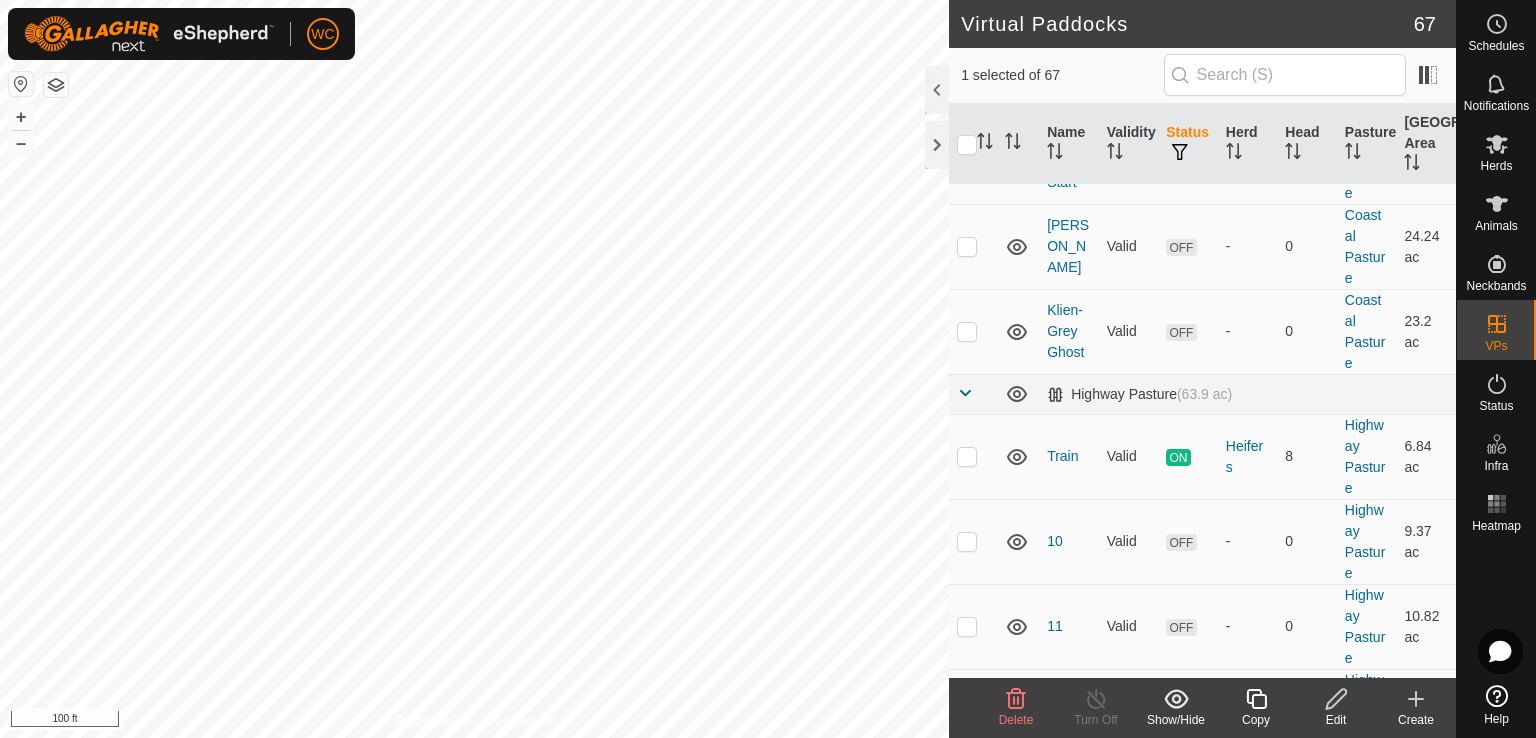 checkbox on "false" 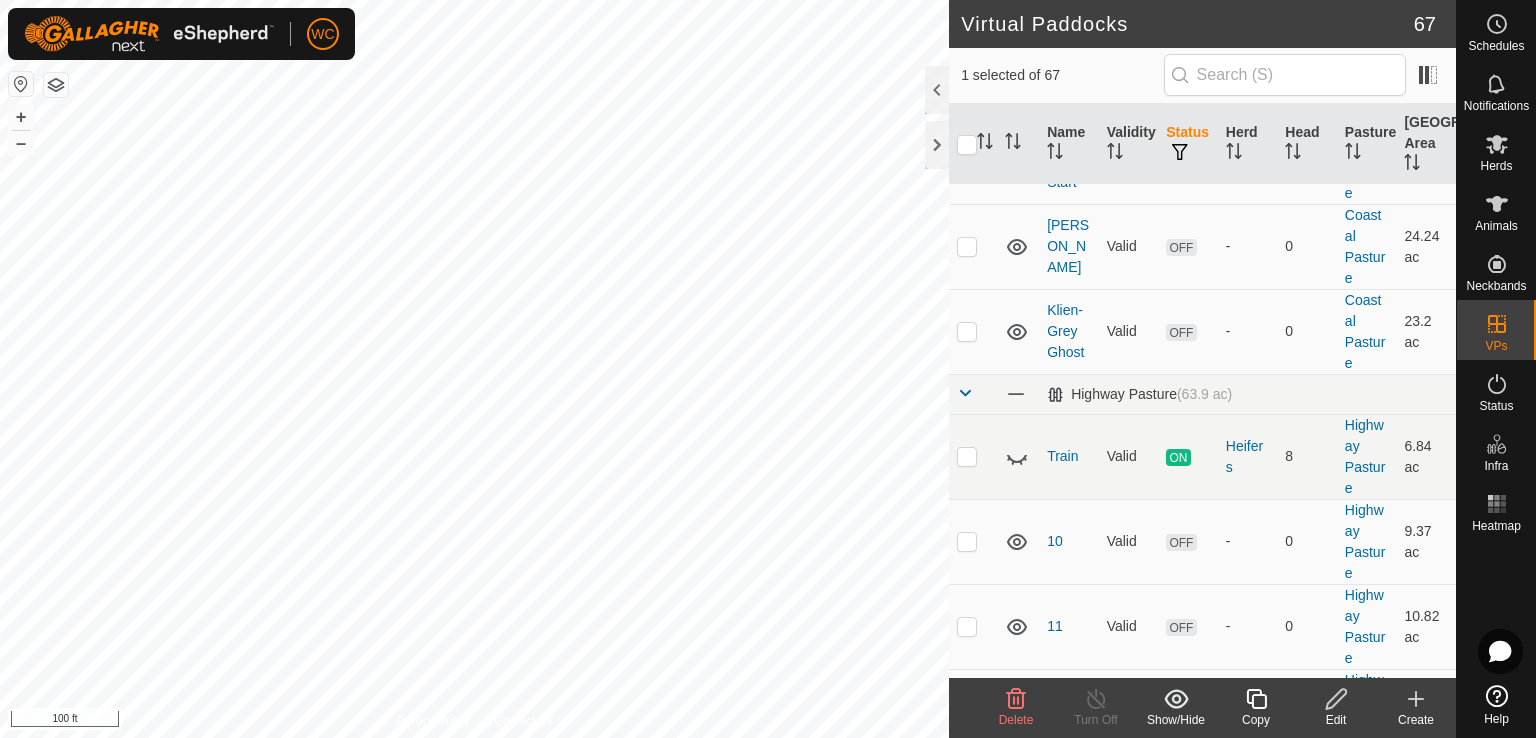 click 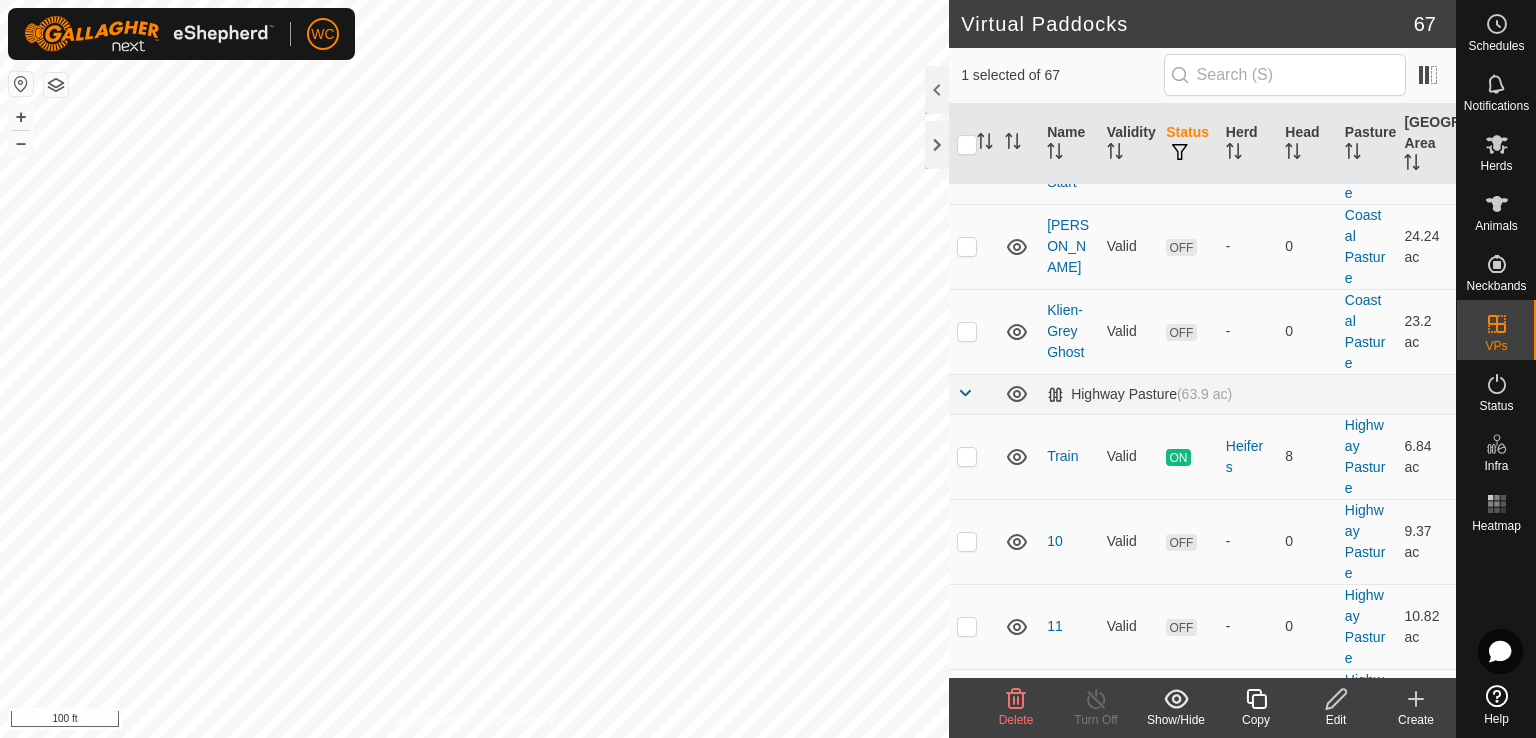 click 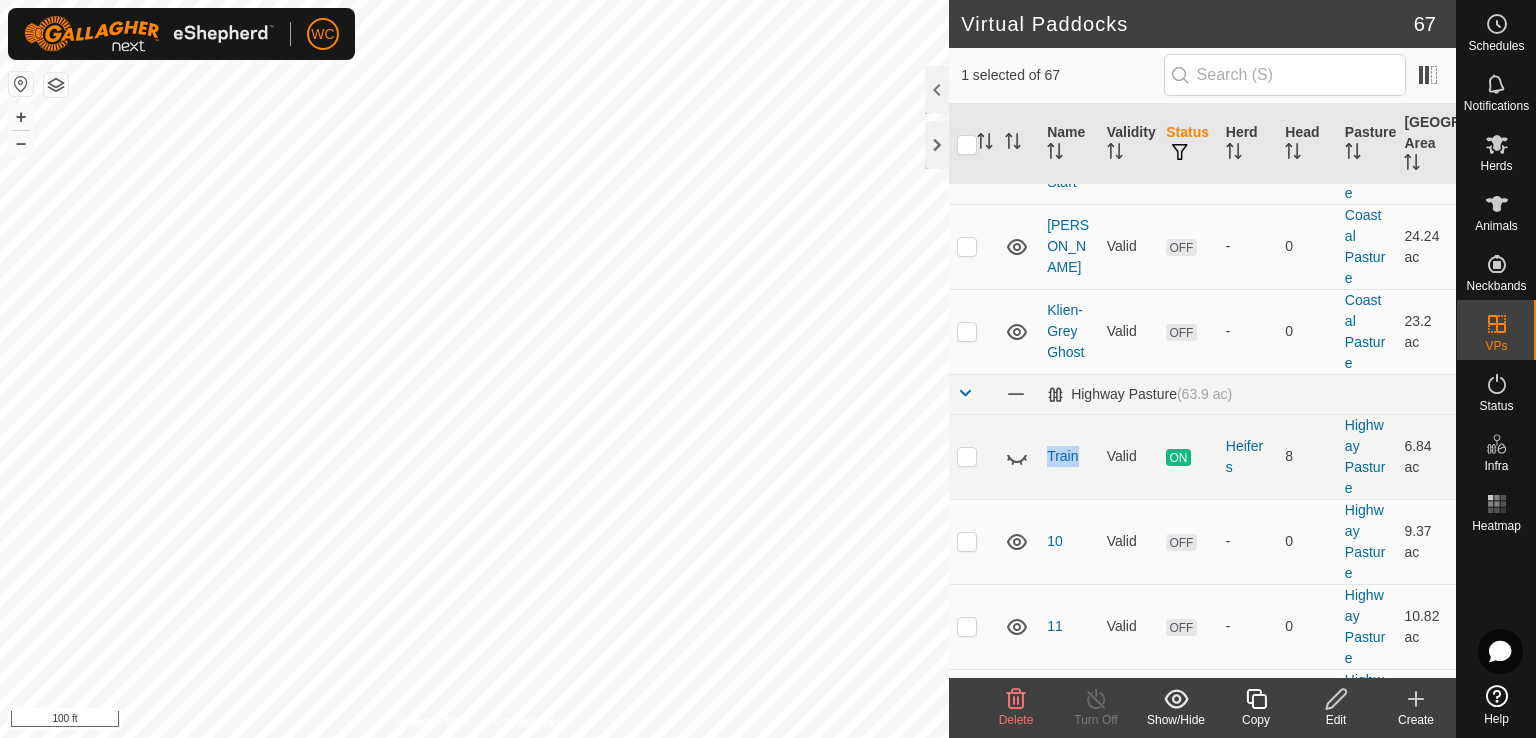 click 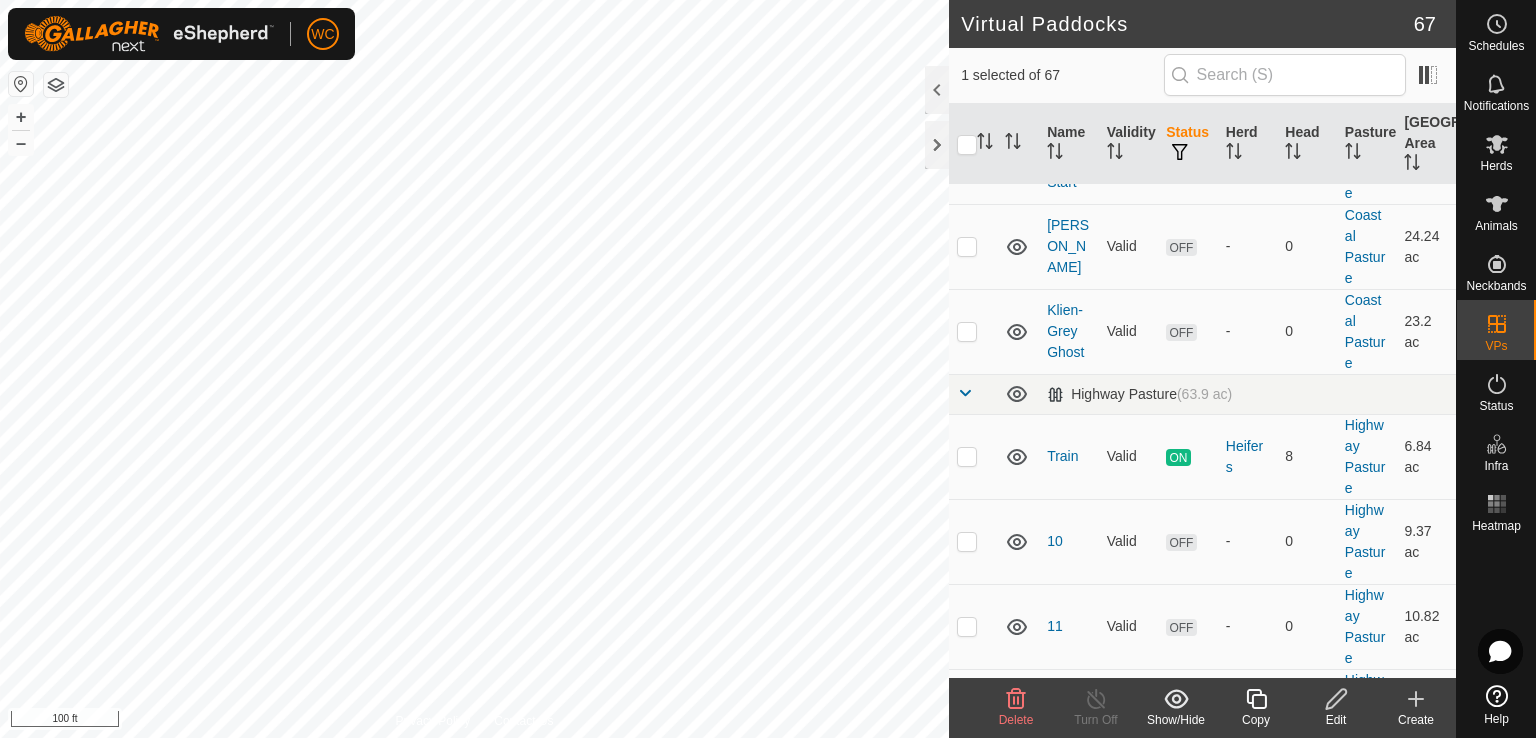 click 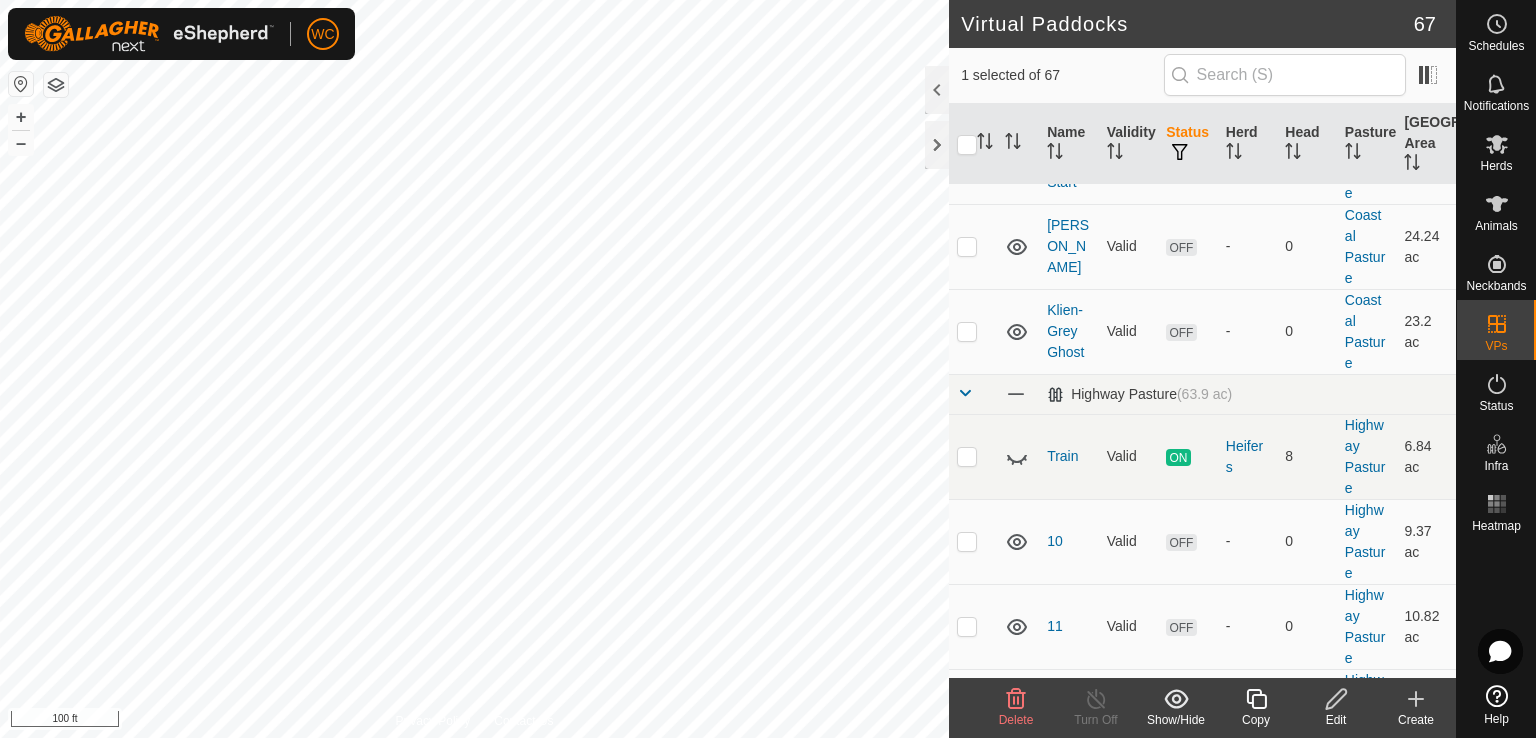 click 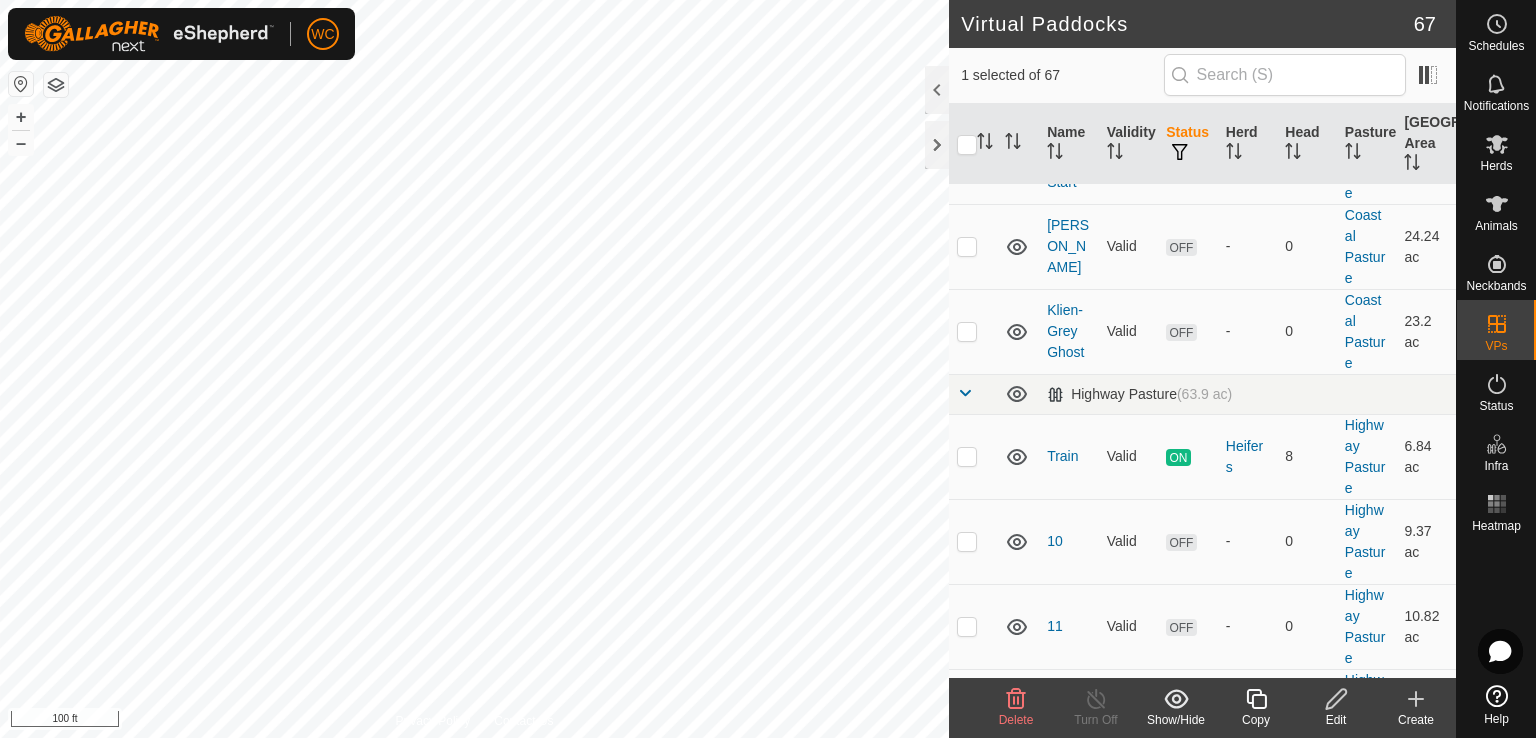 checkbox on "true" 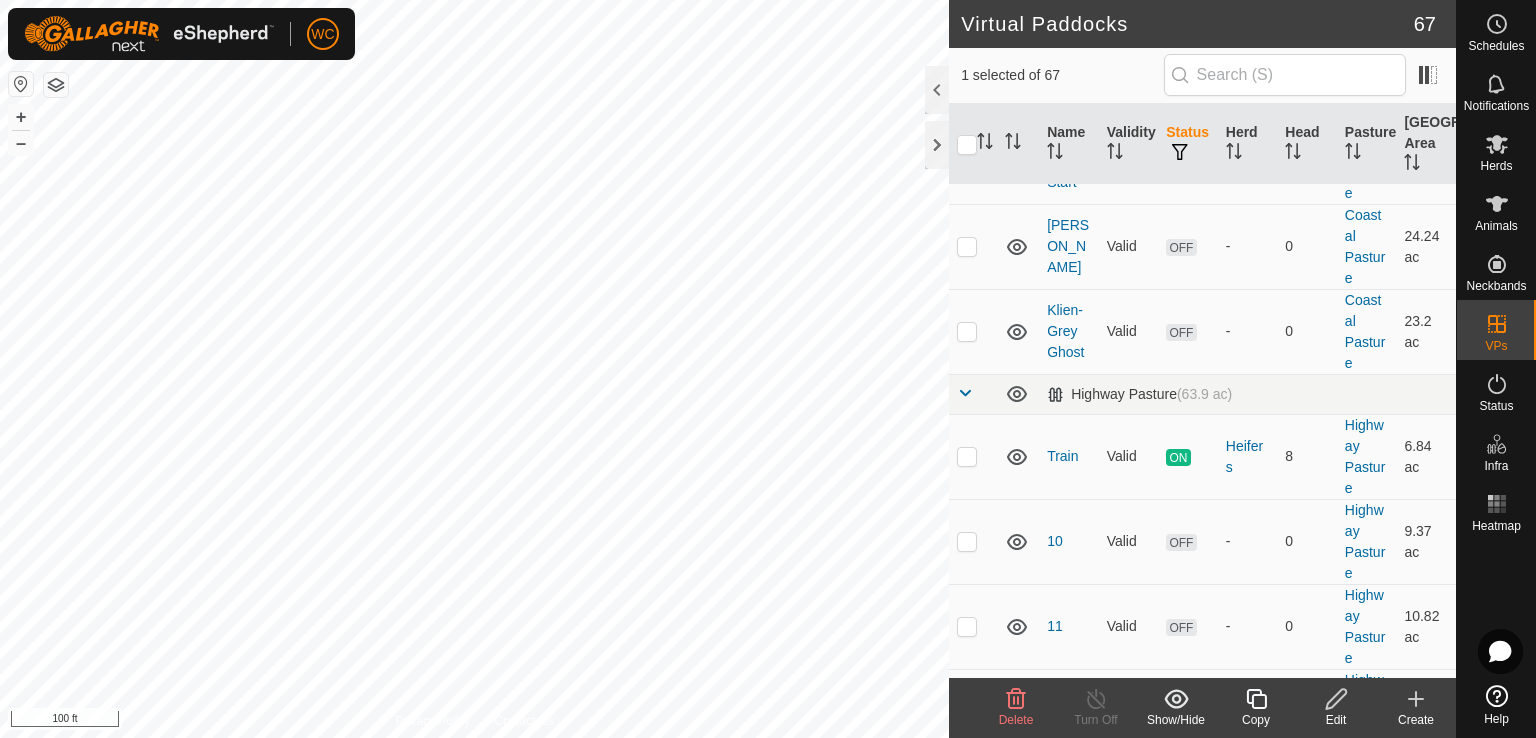 checkbox on "false" 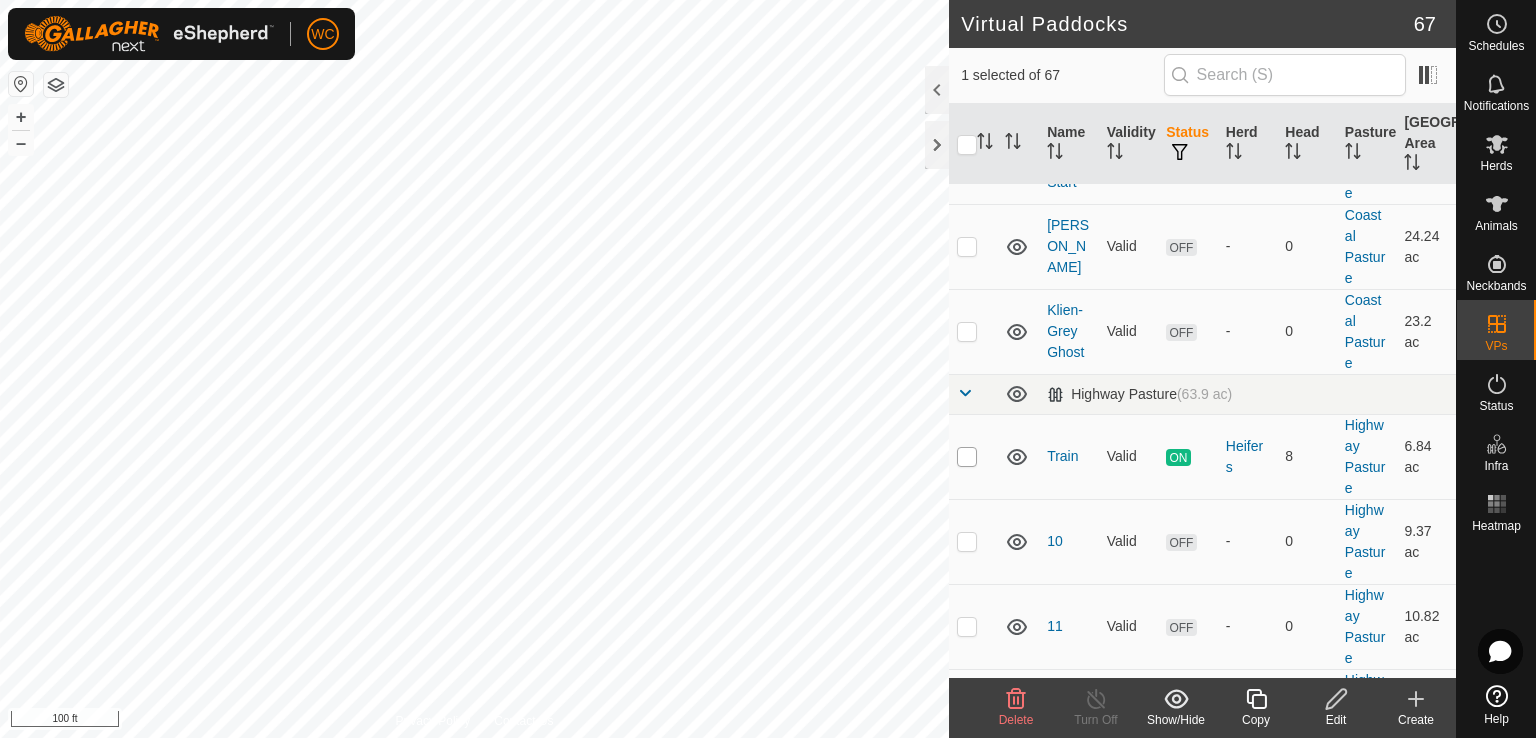 click at bounding box center [967, 457] 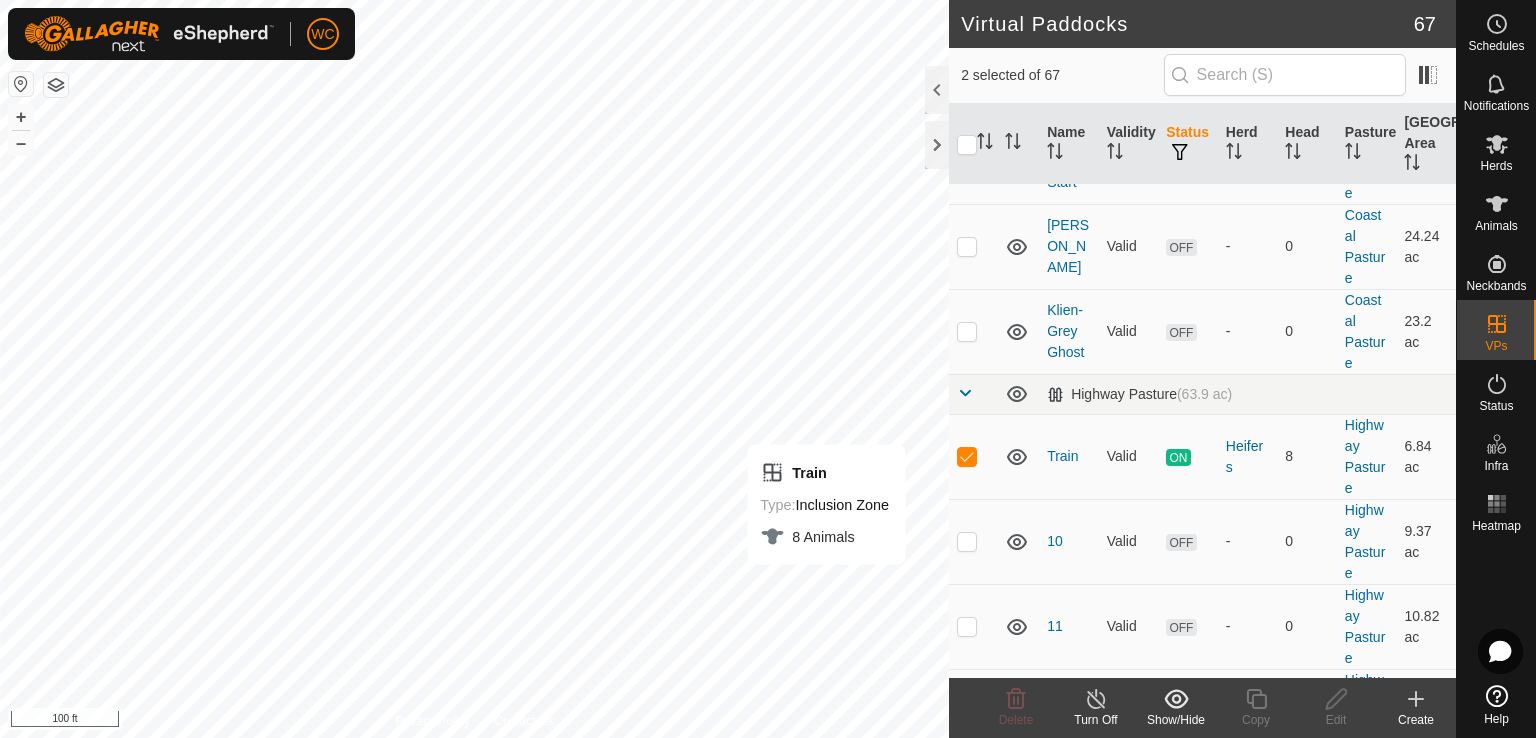 checkbox on "false" 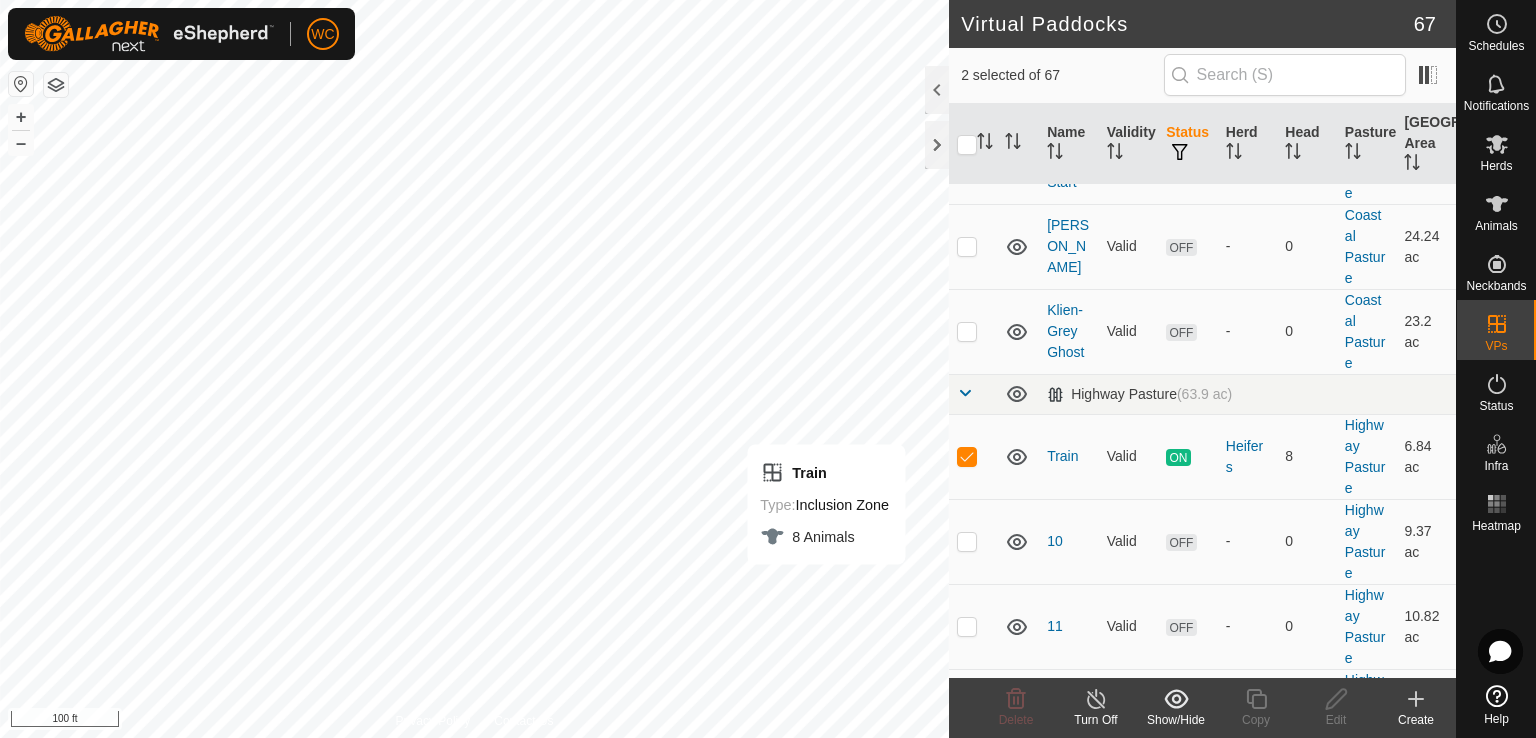 checkbox on "false" 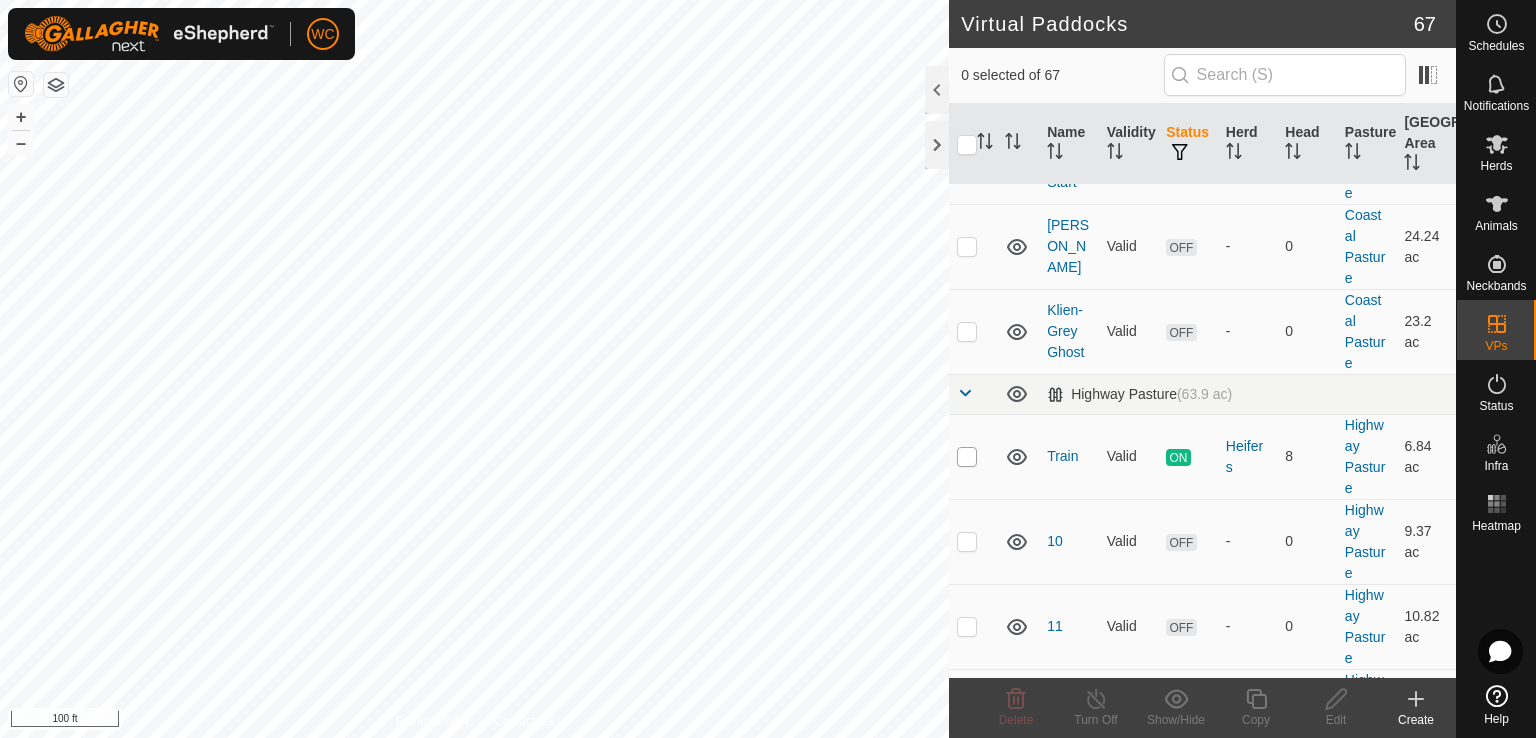 click at bounding box center (967, 457) 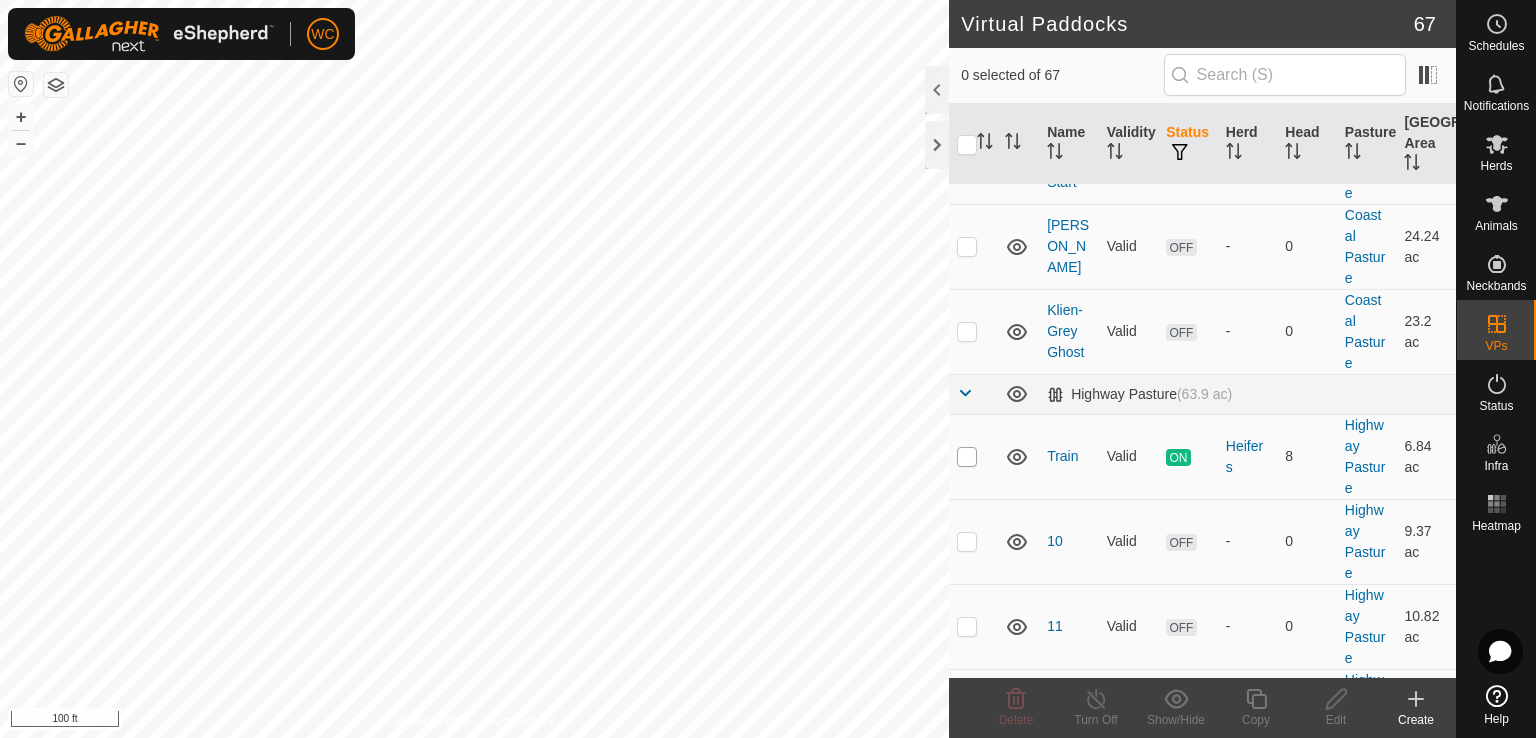 checkbox on "true" 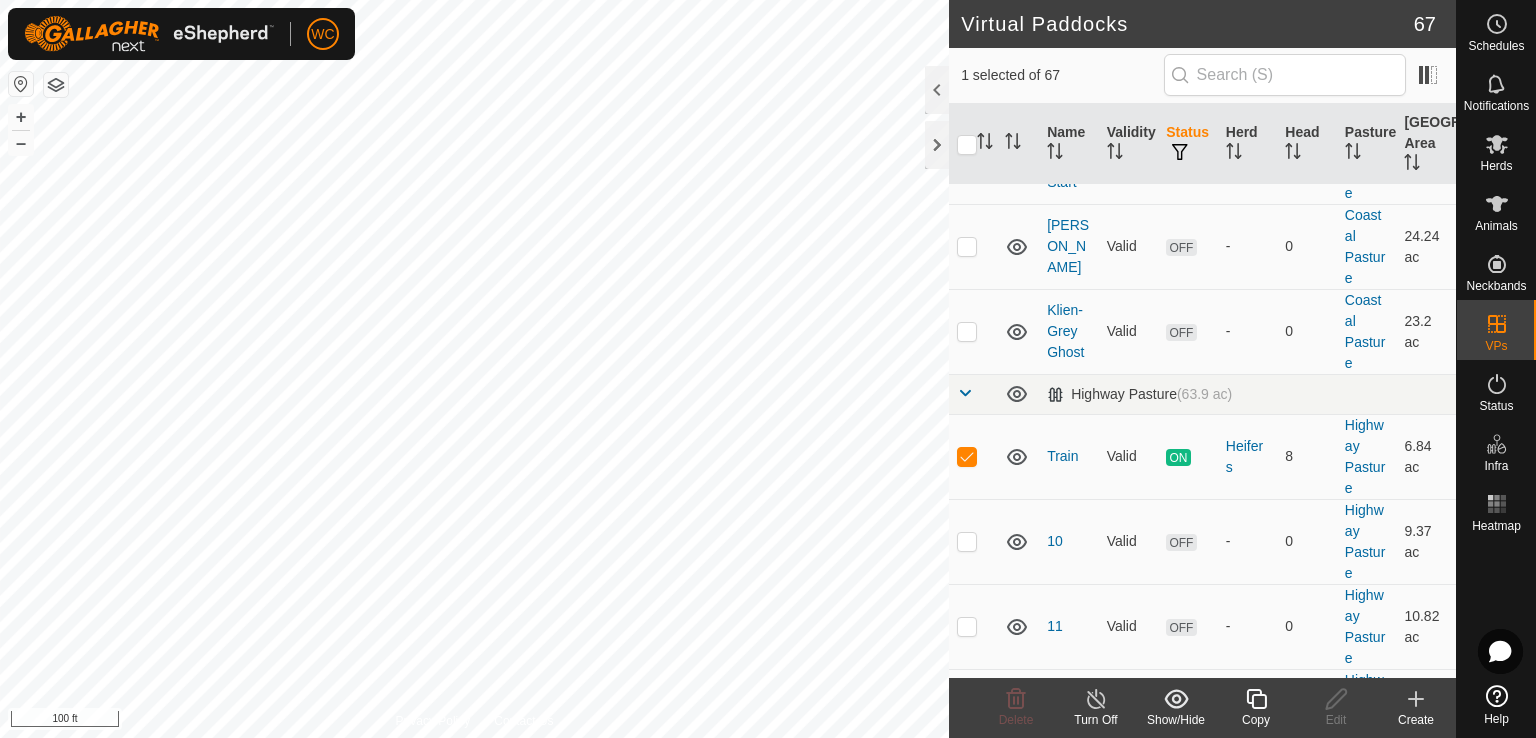 click 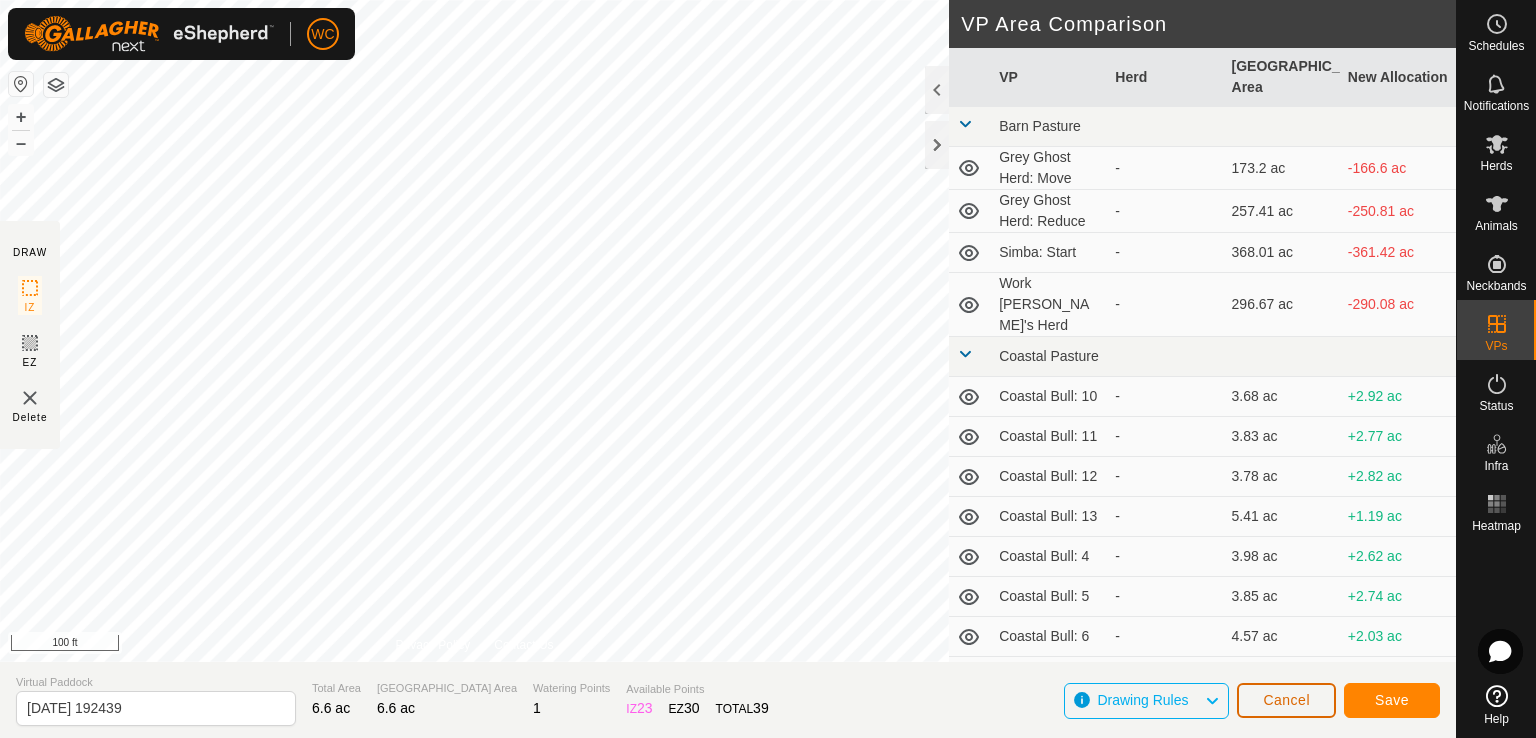 click on "Cancel" 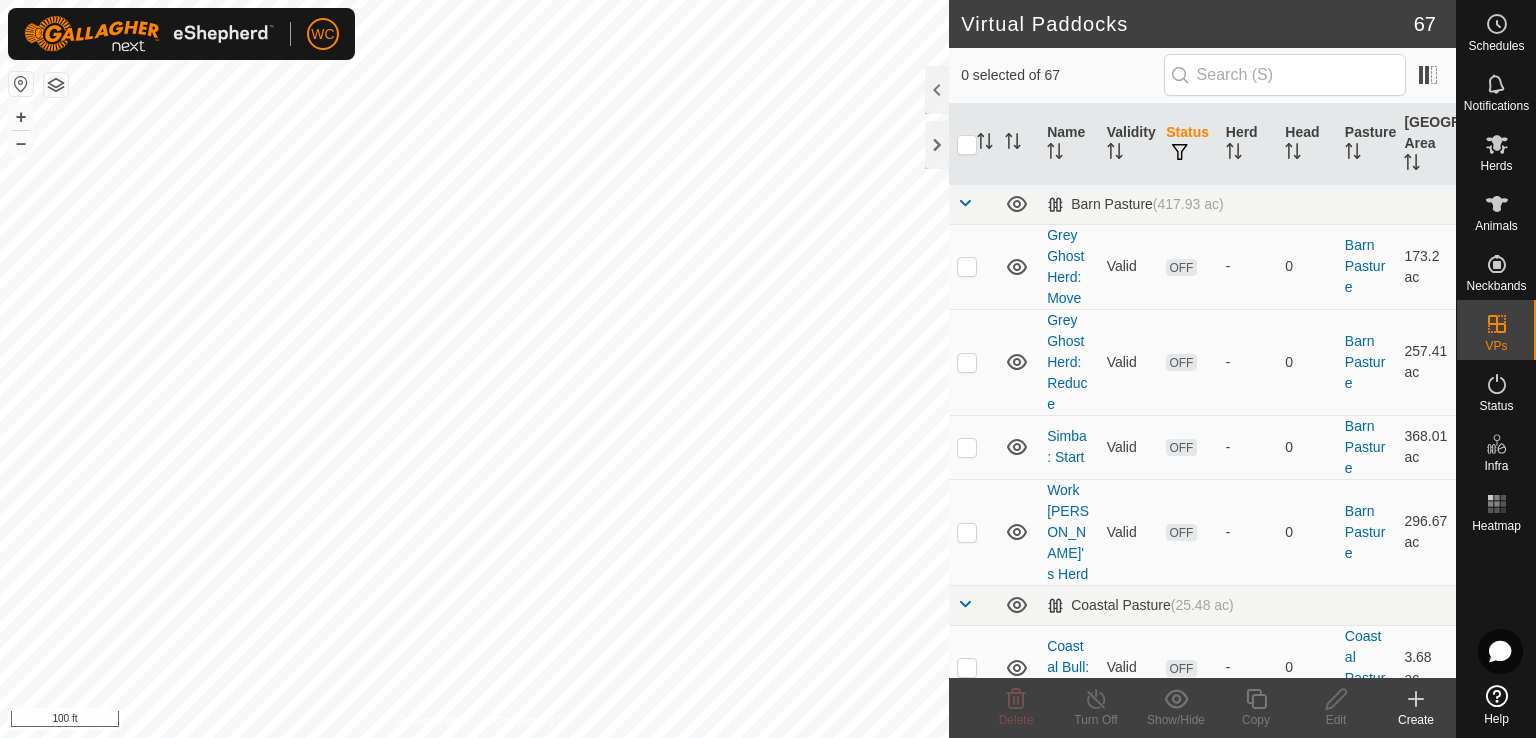 checkbox on "true" 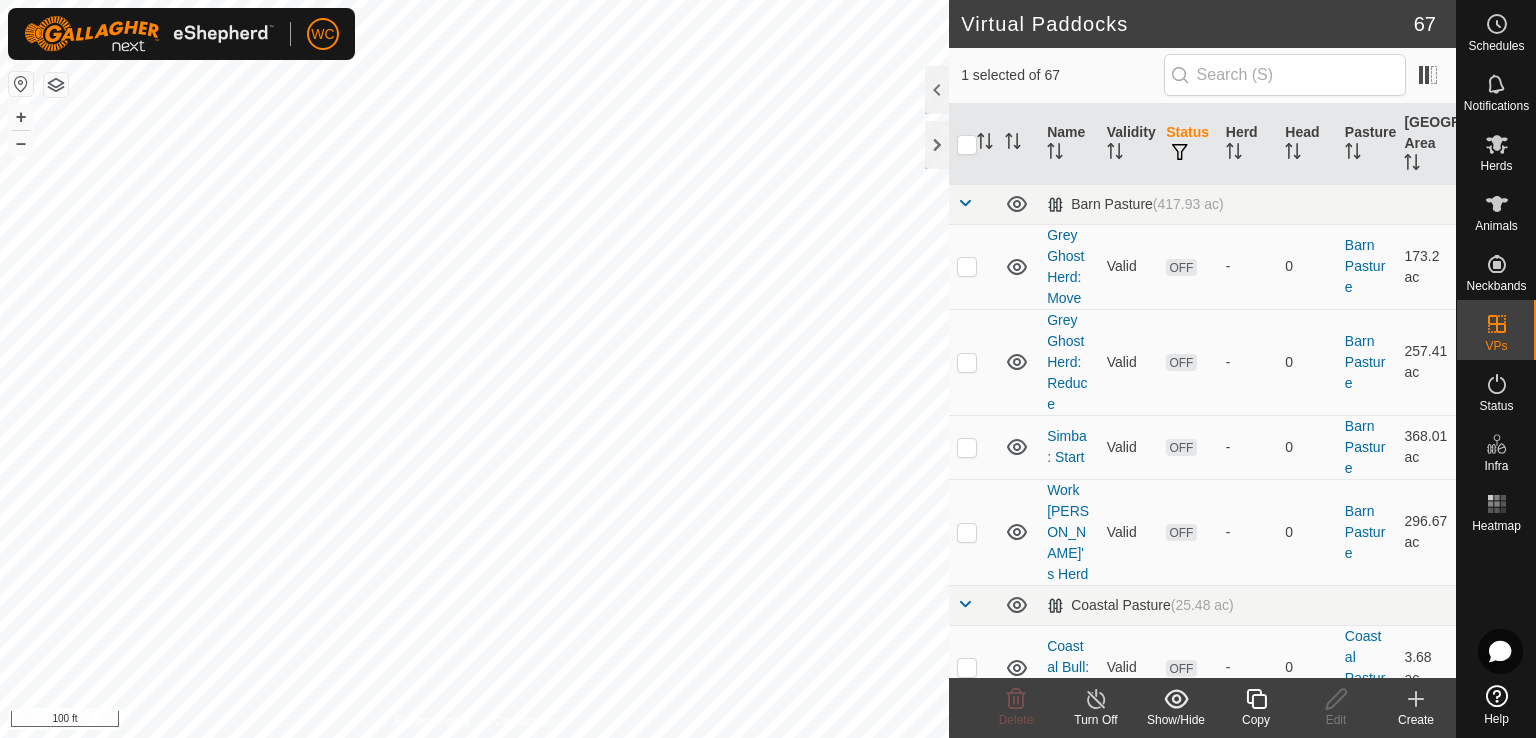 click 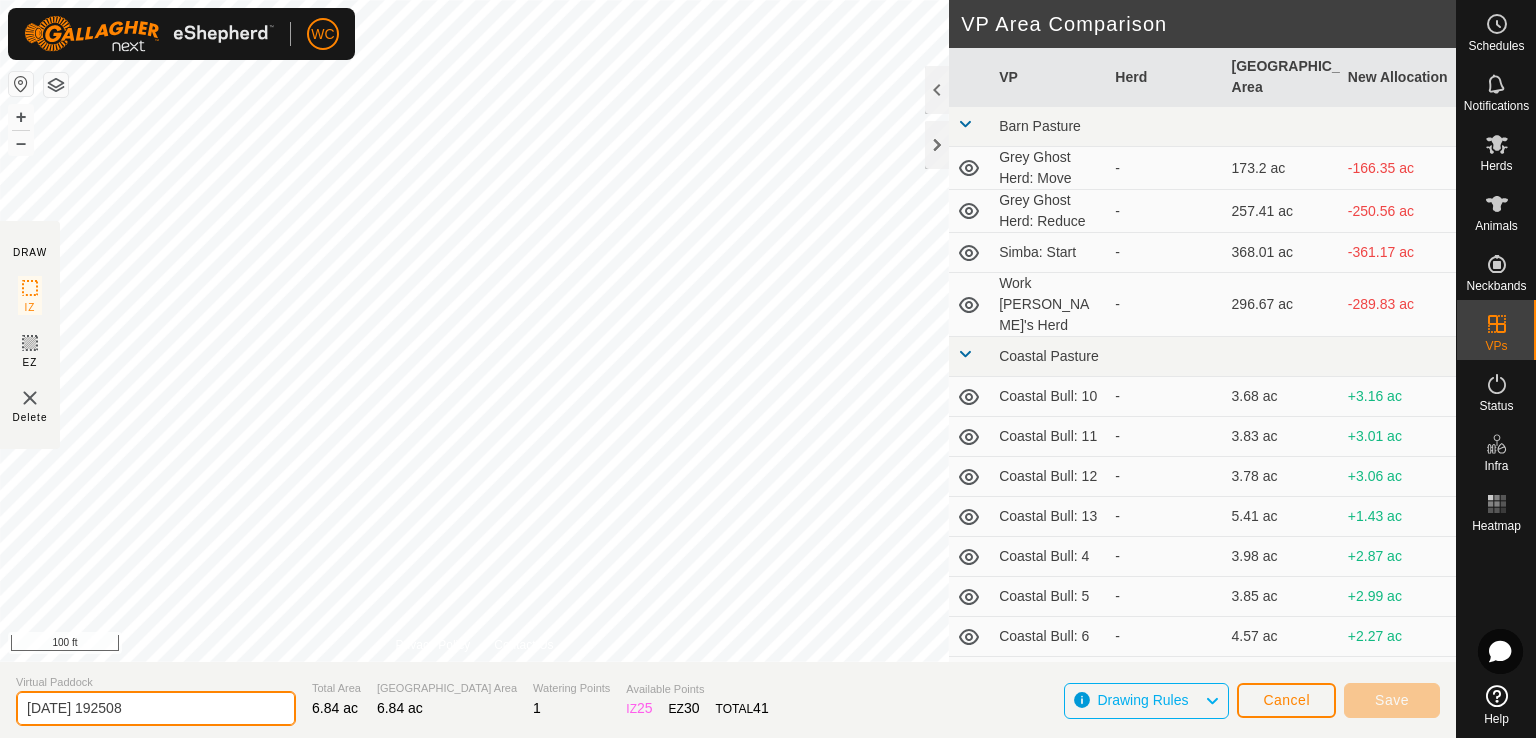 drag, startPoint x: 208, startPoint y: 705, endPoint x: 0, endPoint y: 680, distance: 209.49701 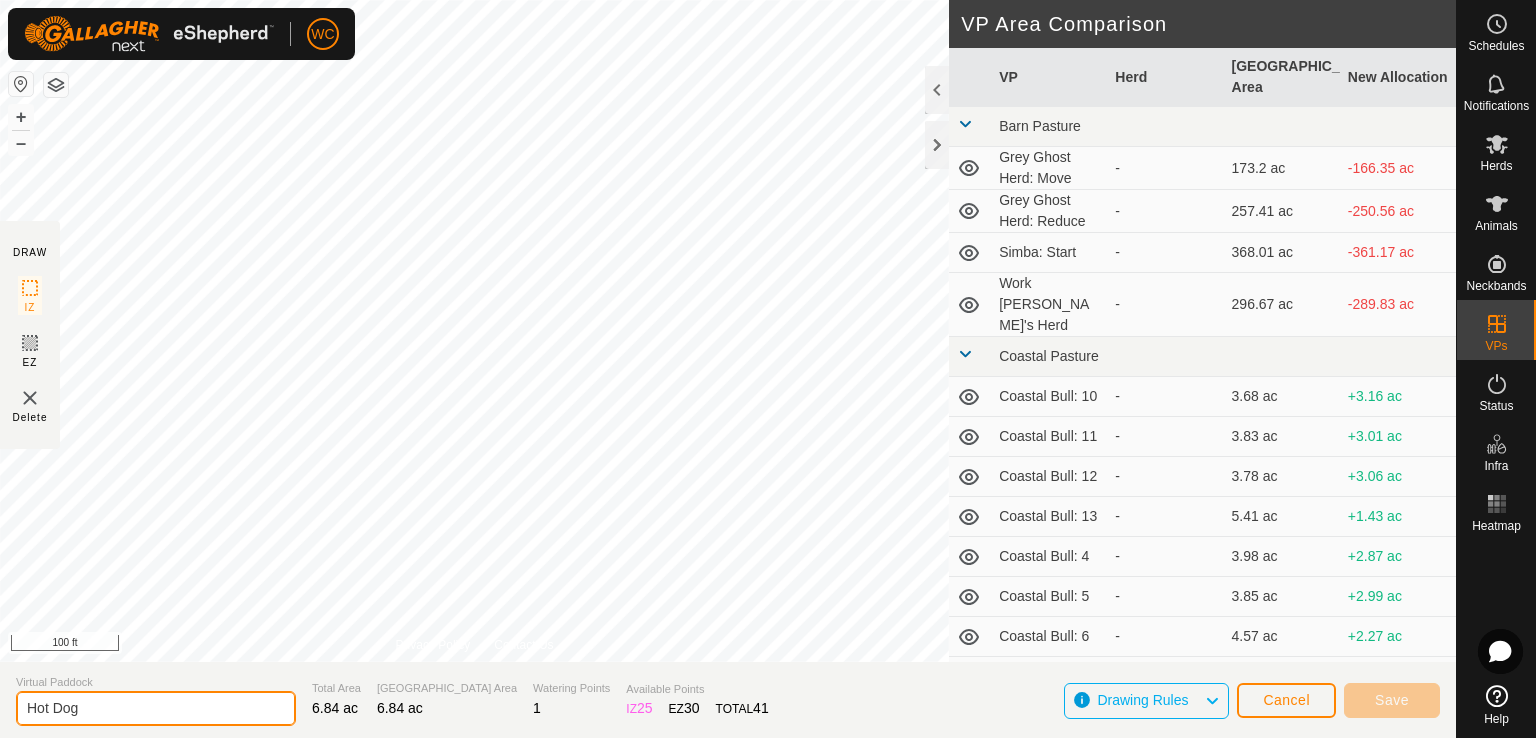 type on "Hot Dog" 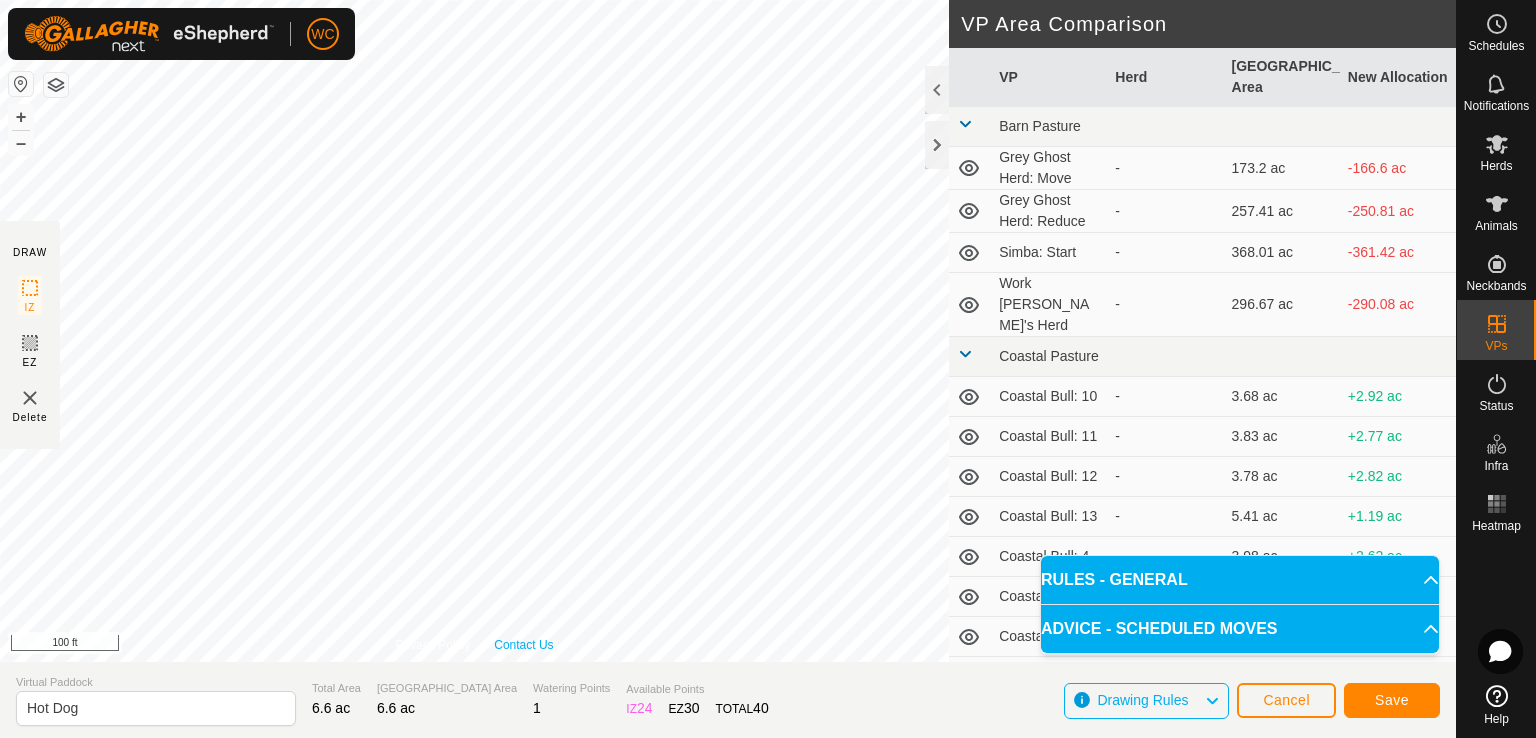 click on "Privacy Policy Contact Us + – ⇧ i 100 ft" at bounding box center (474, 331) 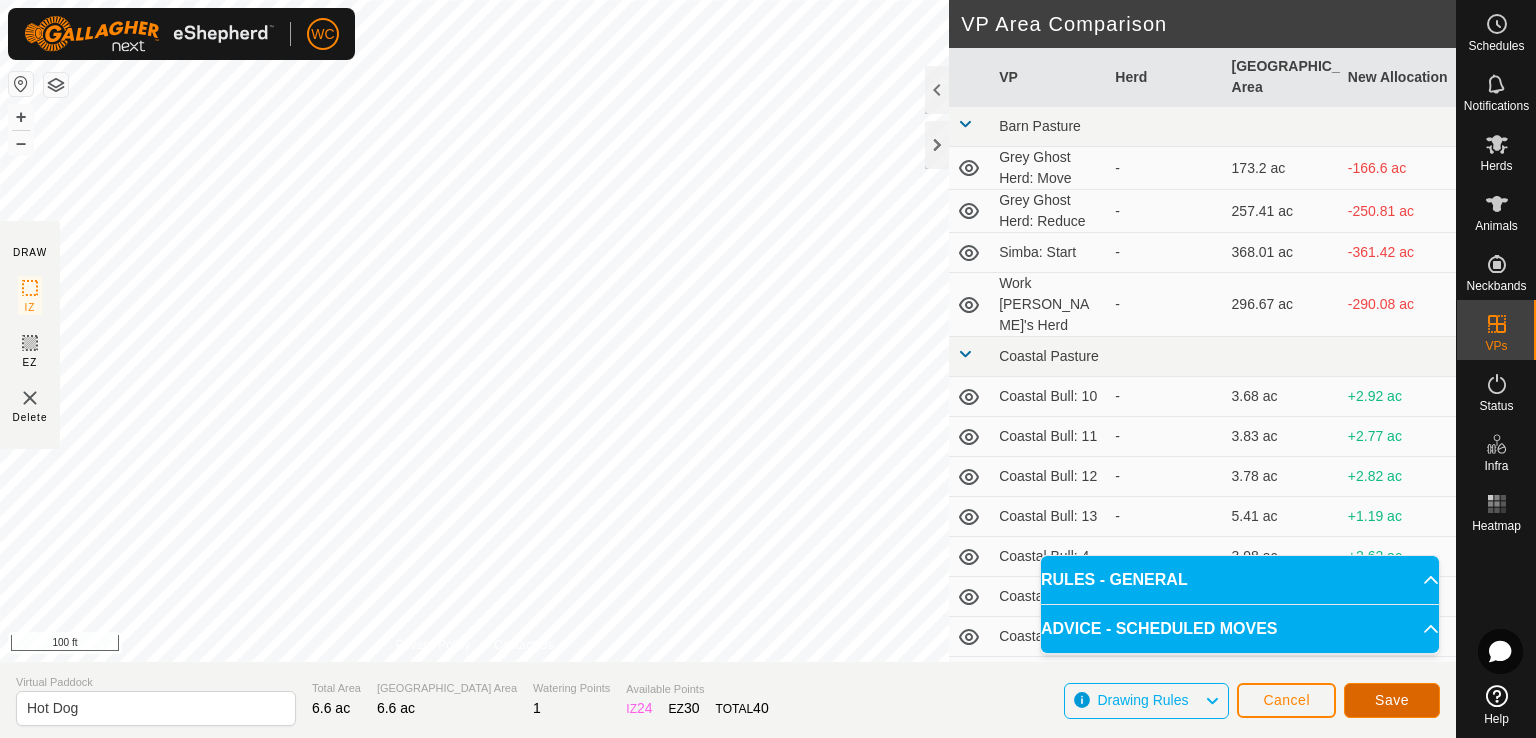 click on "Save" 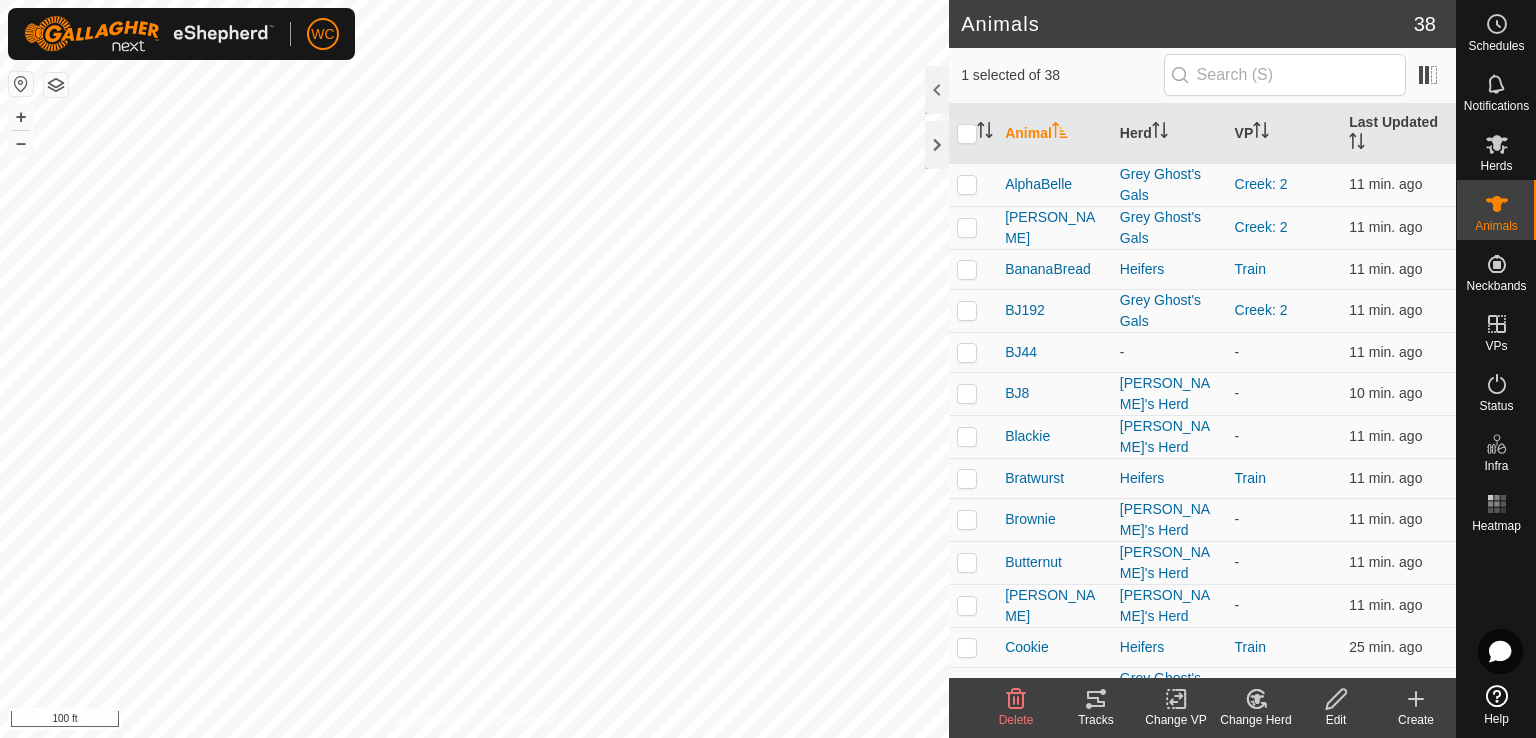 click 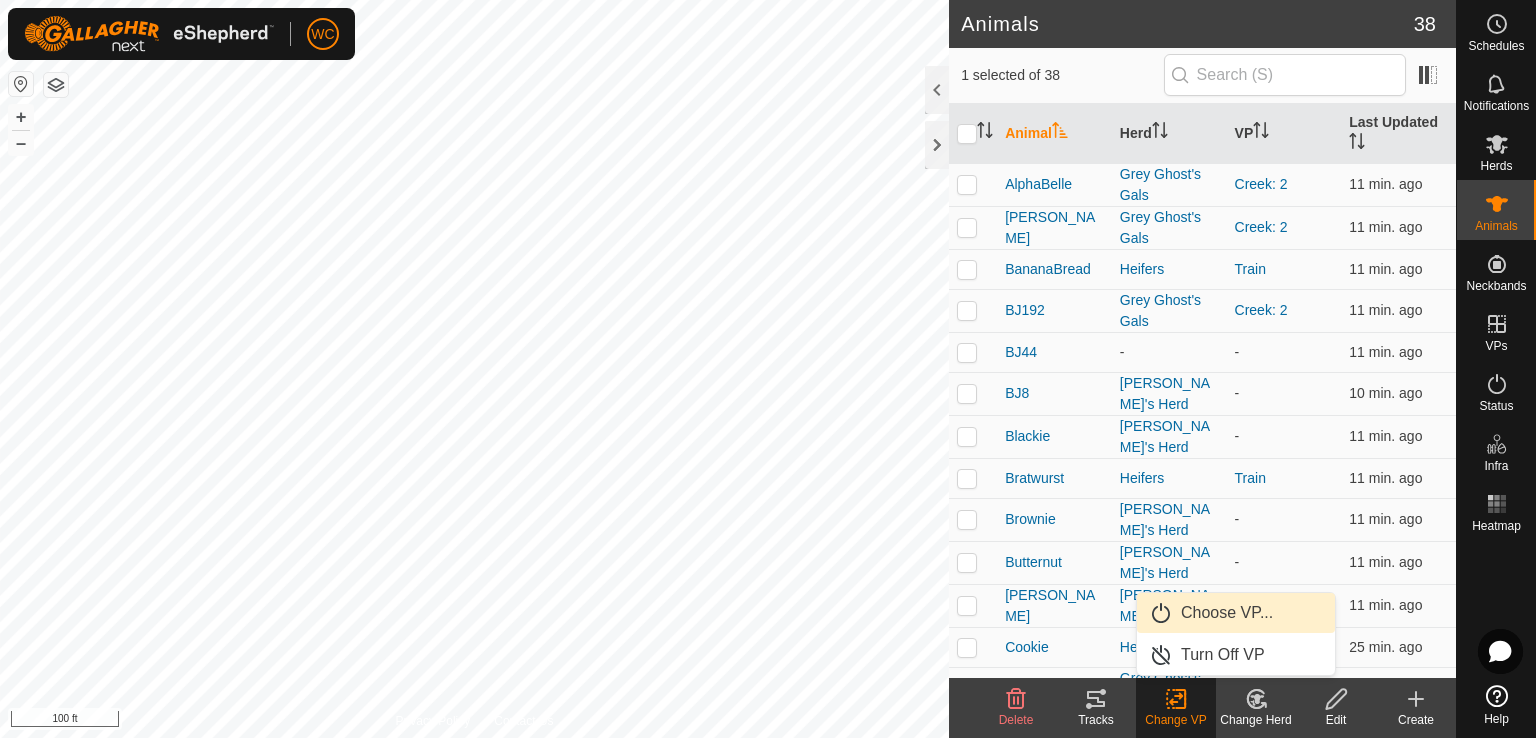click on "Choose VP..." at bounding box center (1236, 613) 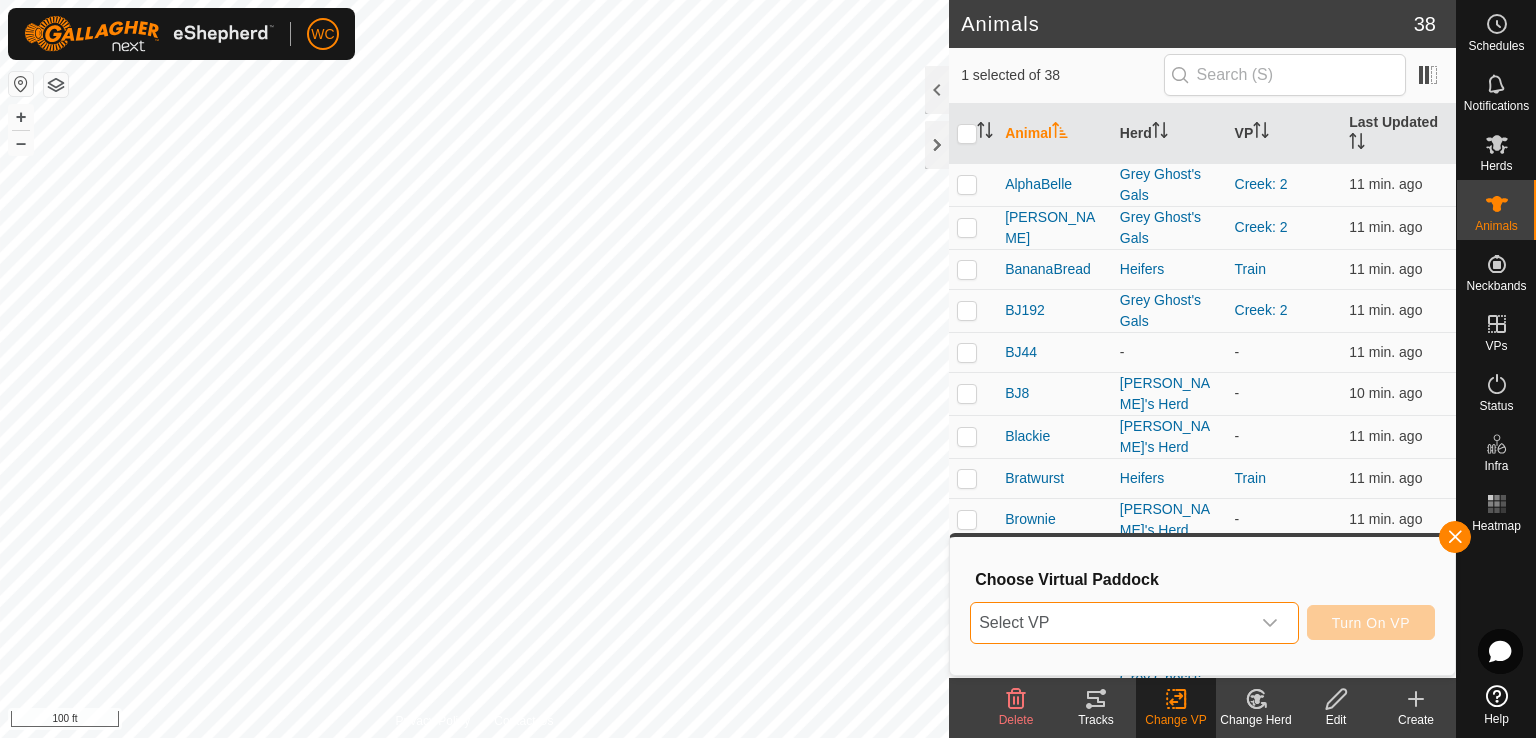click on "Select VP" at bounding box center [1110, 623] 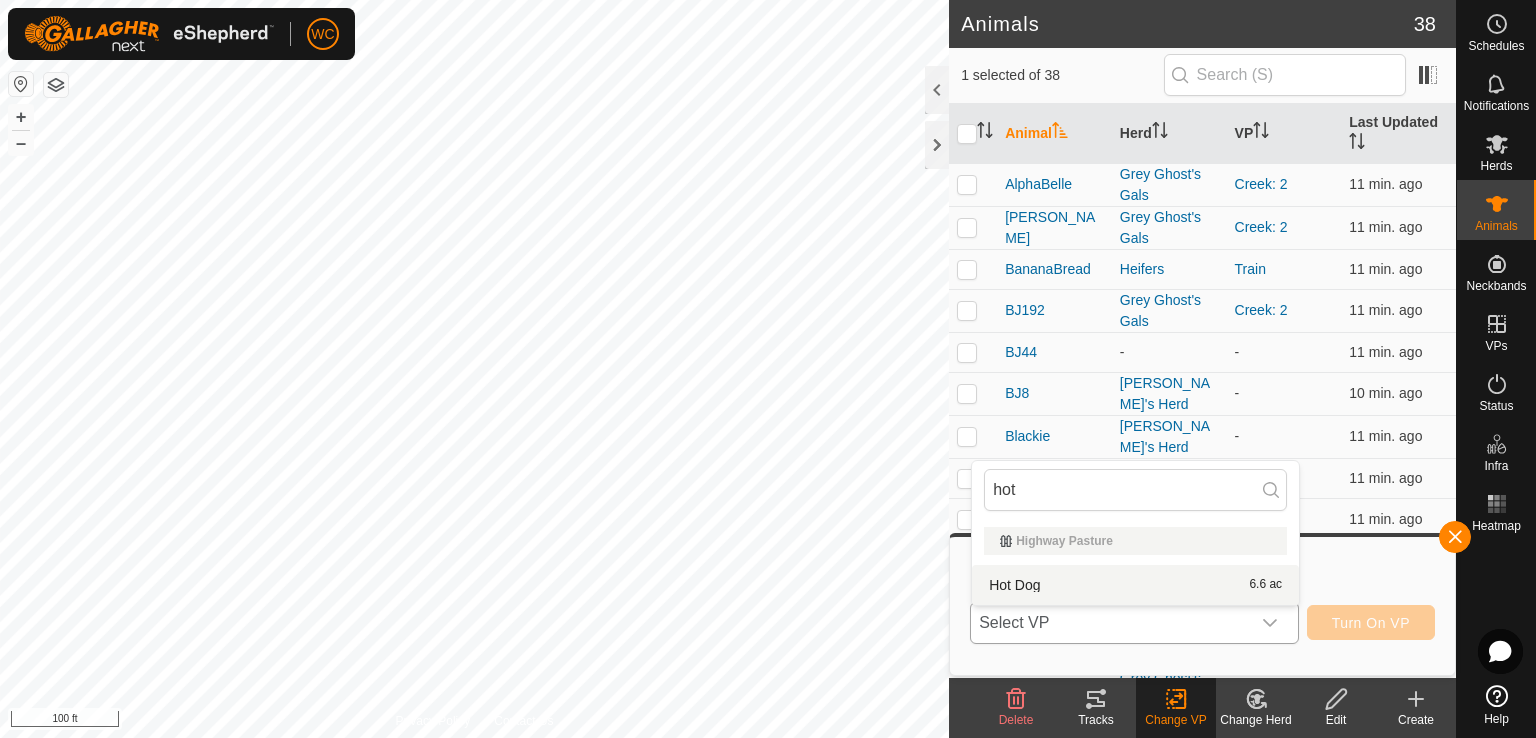 type on "hot" 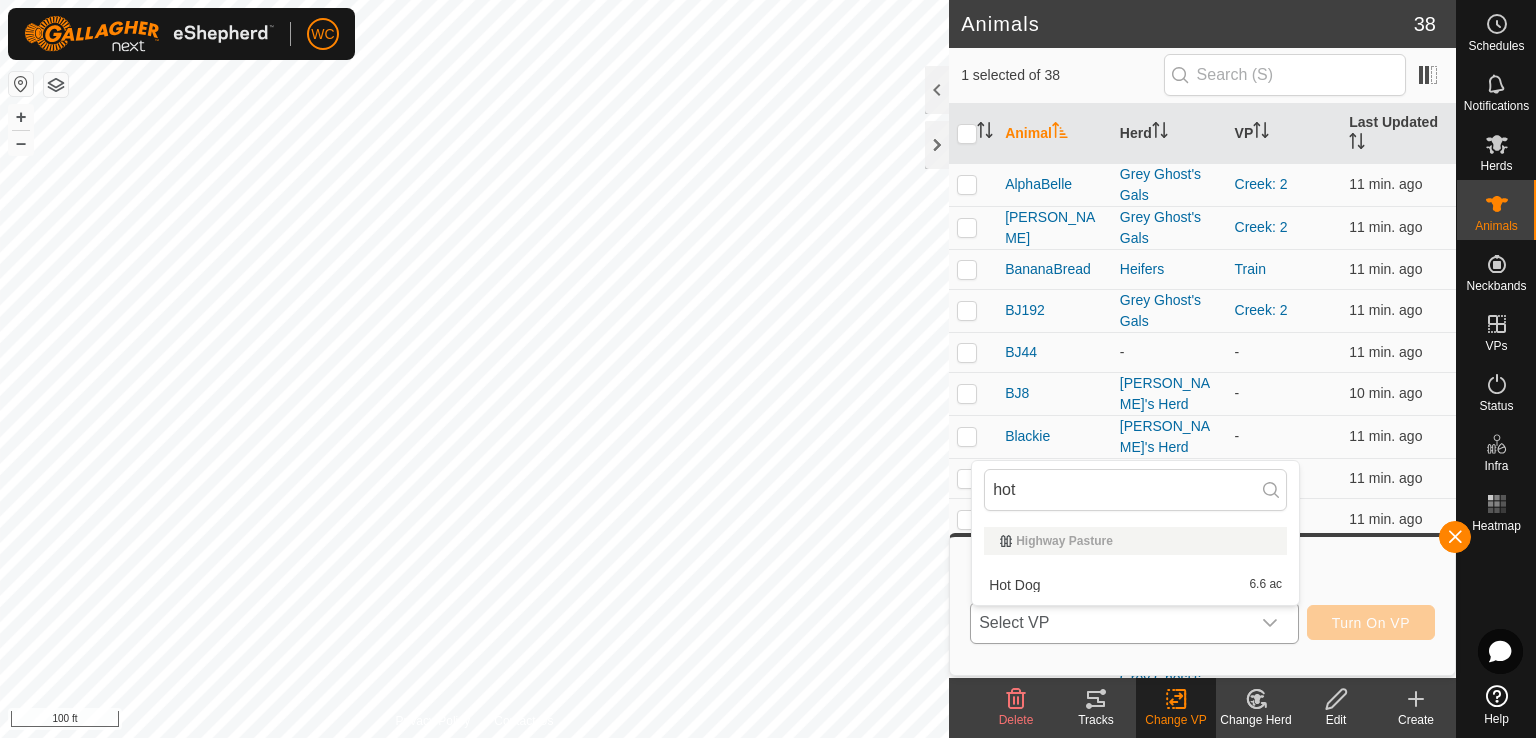 click on "Hot Dog  6.6 ac" at bounding box center (1135, 585) 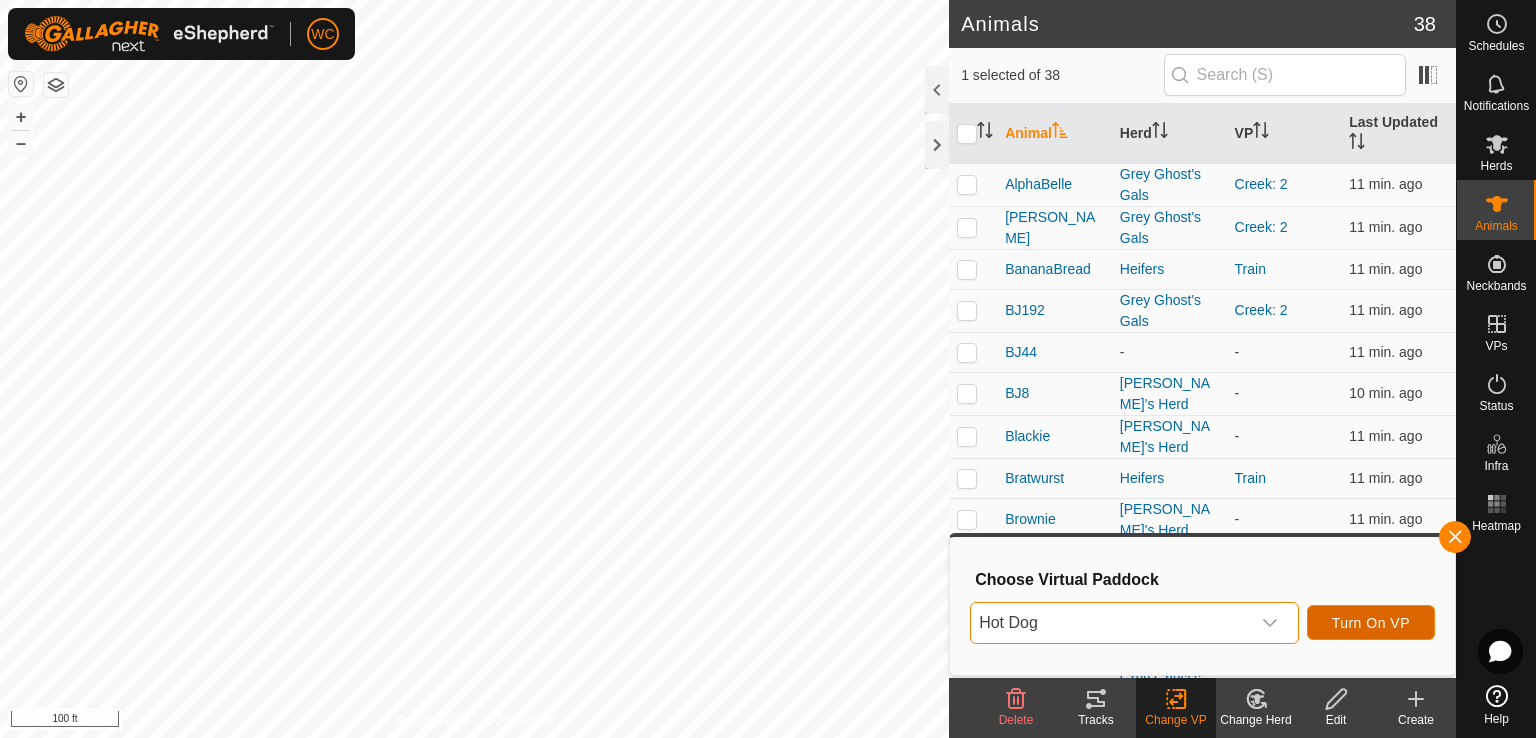click on "Turn On VP" at bounding box center [1371, 623] 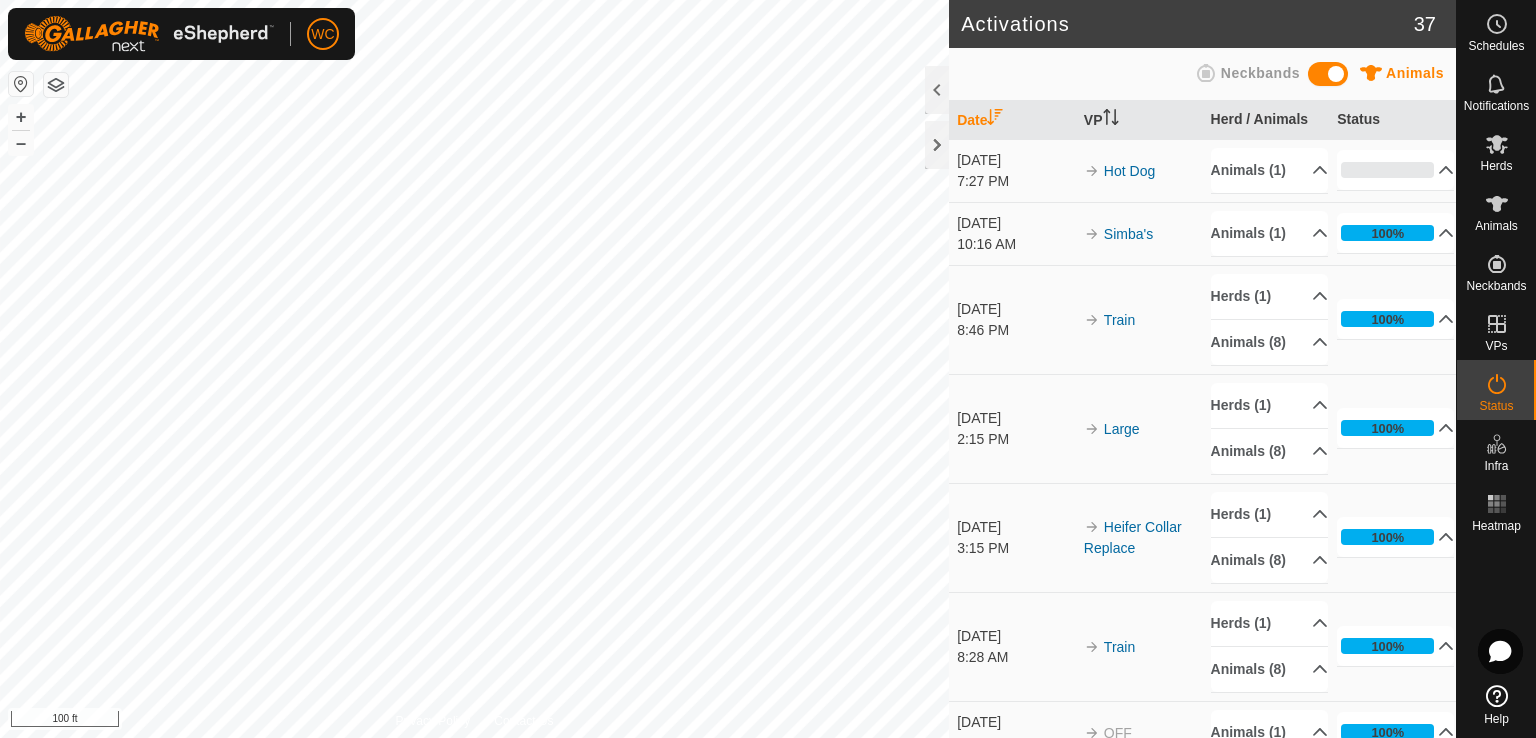 click on "100%" at bounding box center (1387, 537) 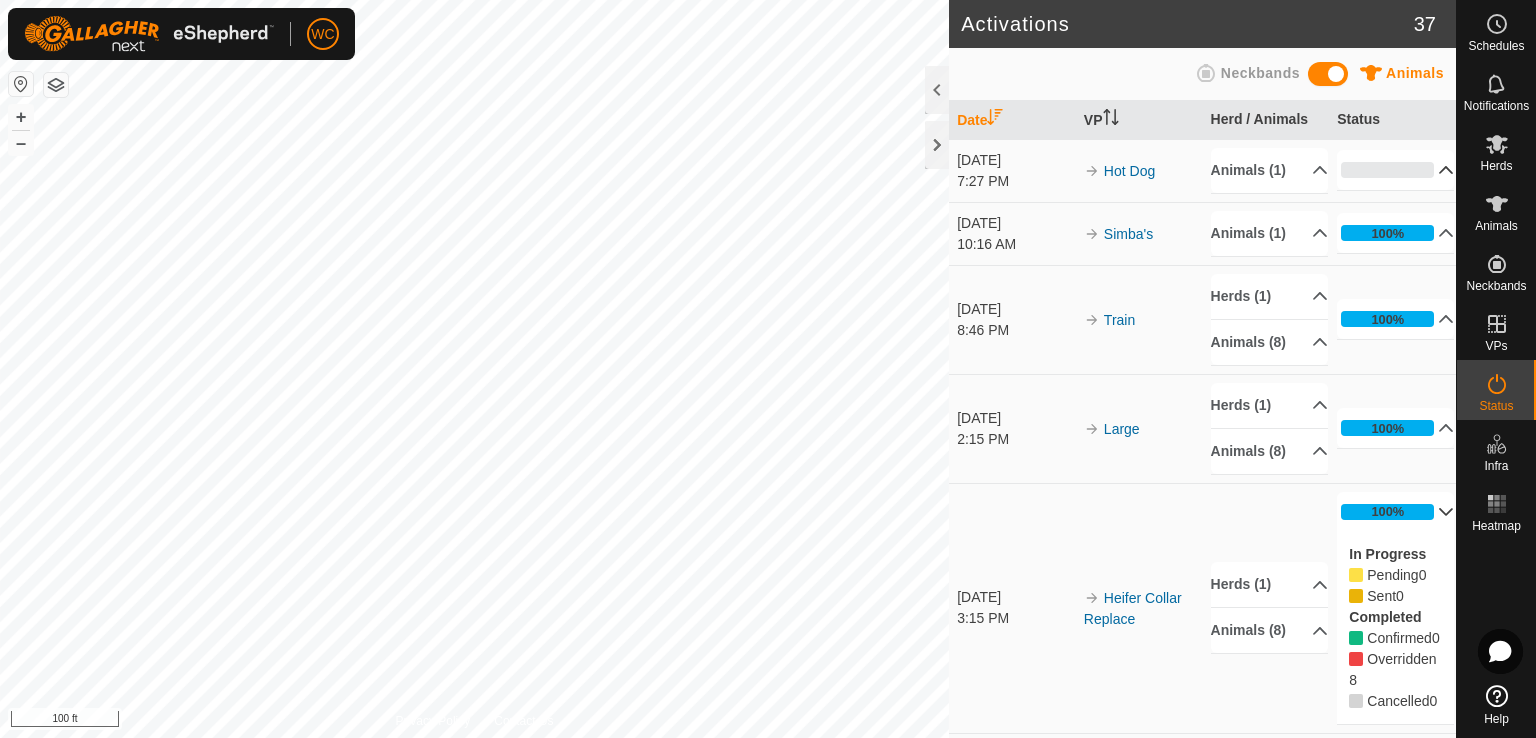 click on "0%" at bounding box center [1395, 170] 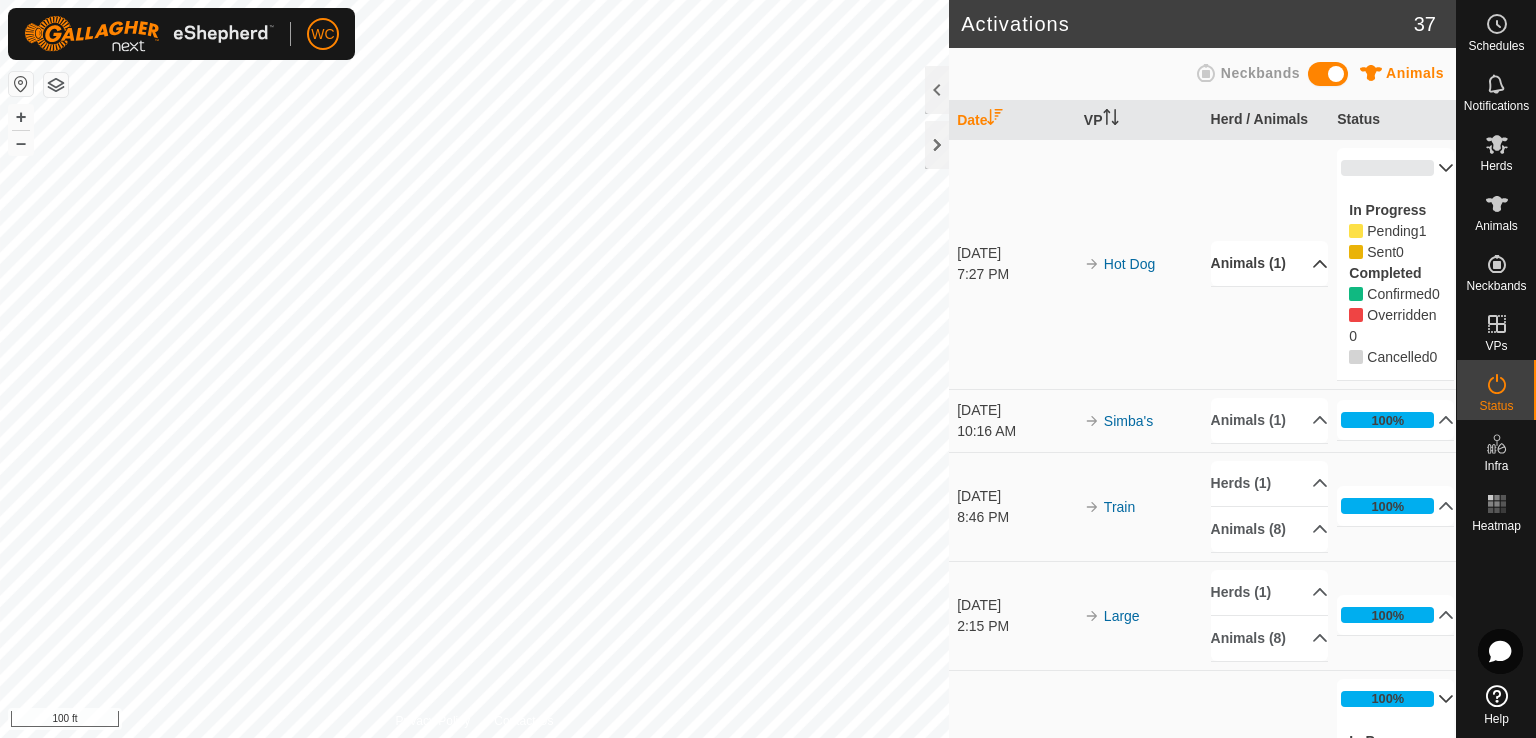 click on "Animals (1)" at bounding box center (1269, 263) 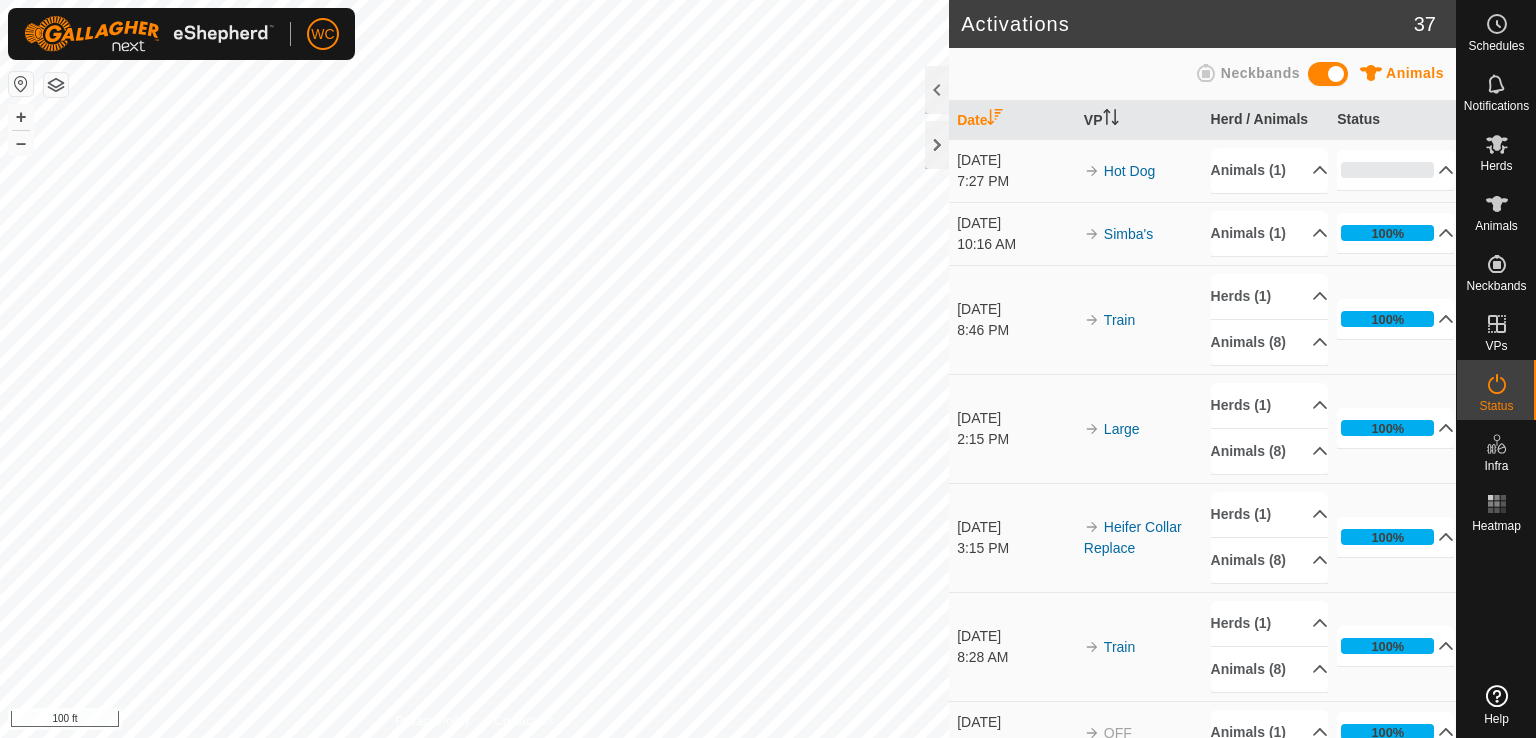 scroll, scrollTop: 0, scrollLeft: 0, axis: both 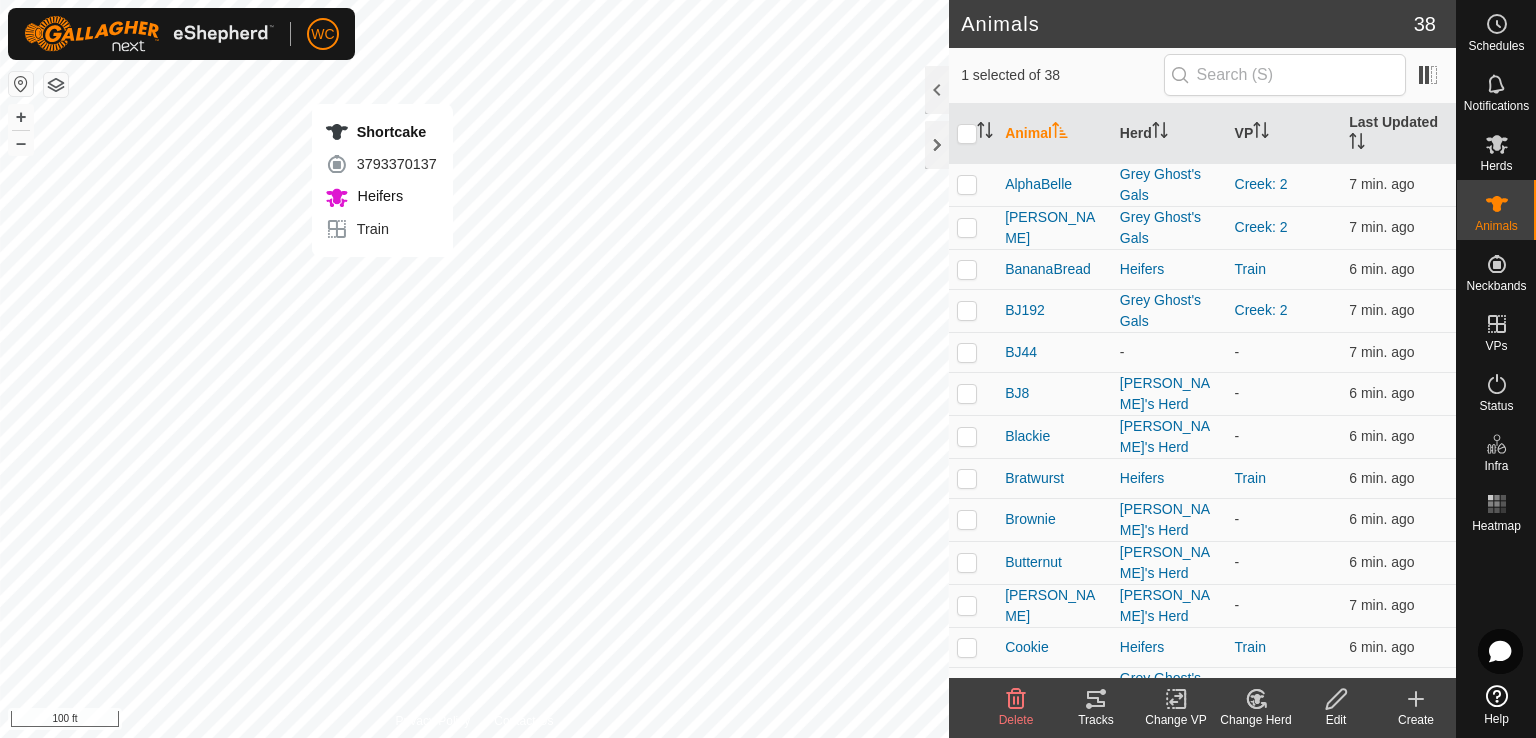 checkbox on "false" 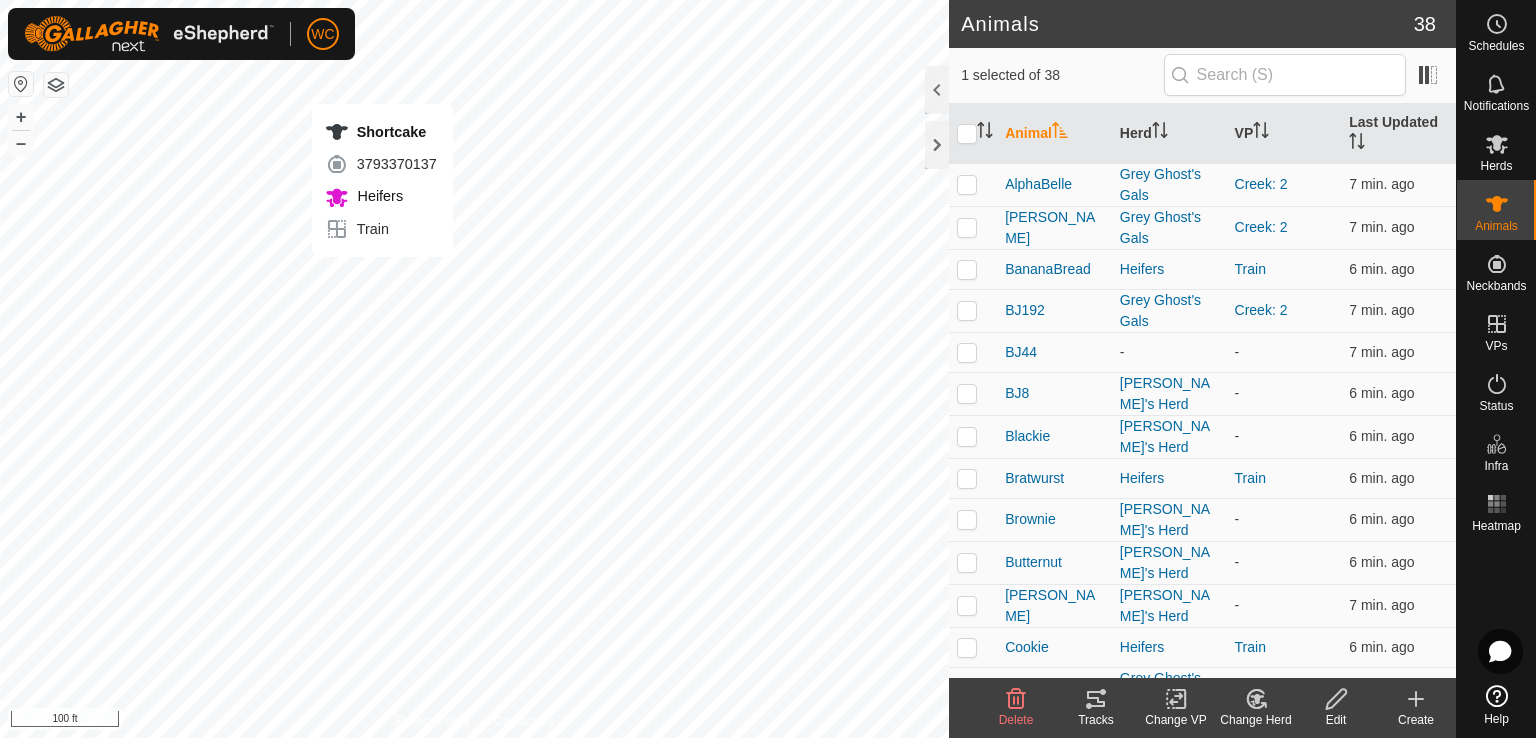 checkbox on "true" 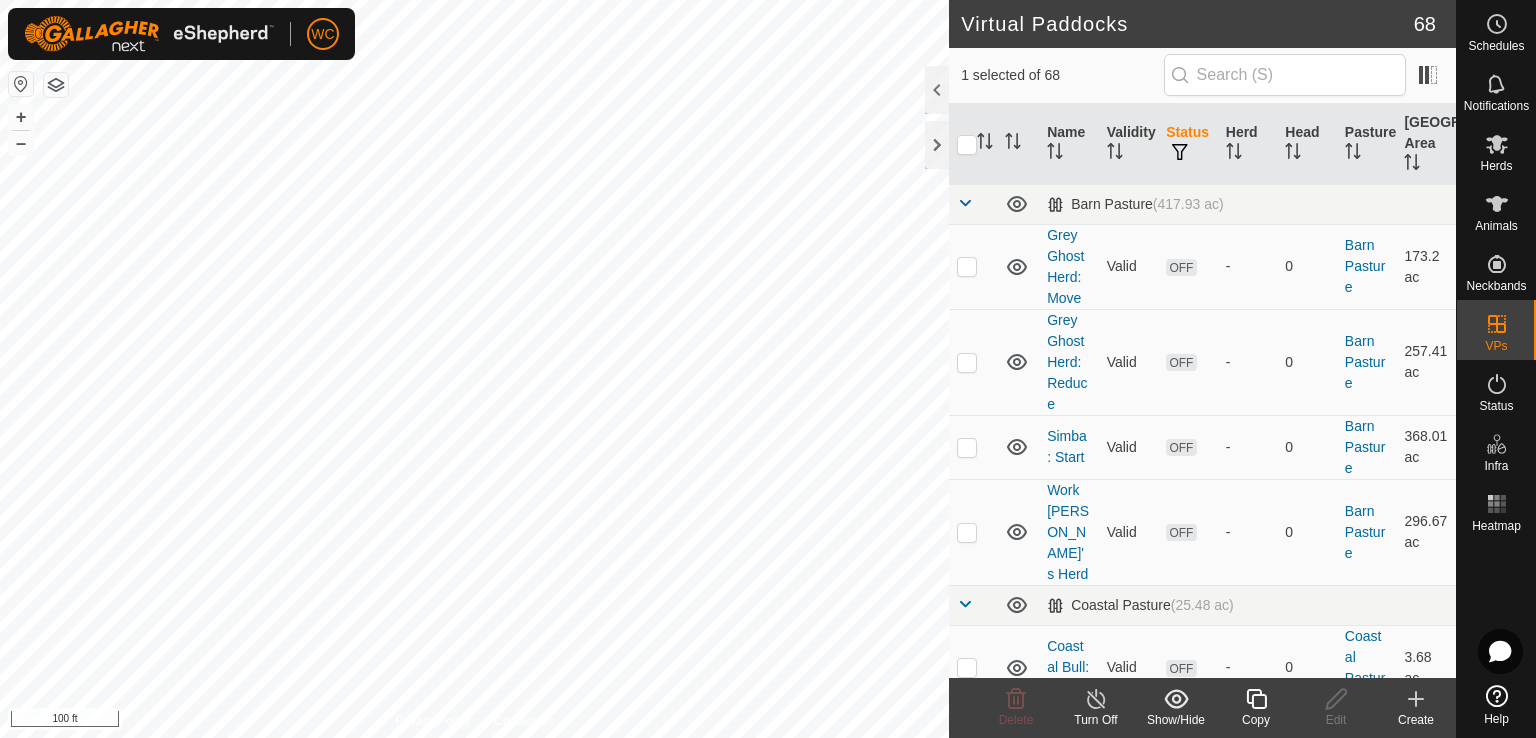 checkbox on "false" 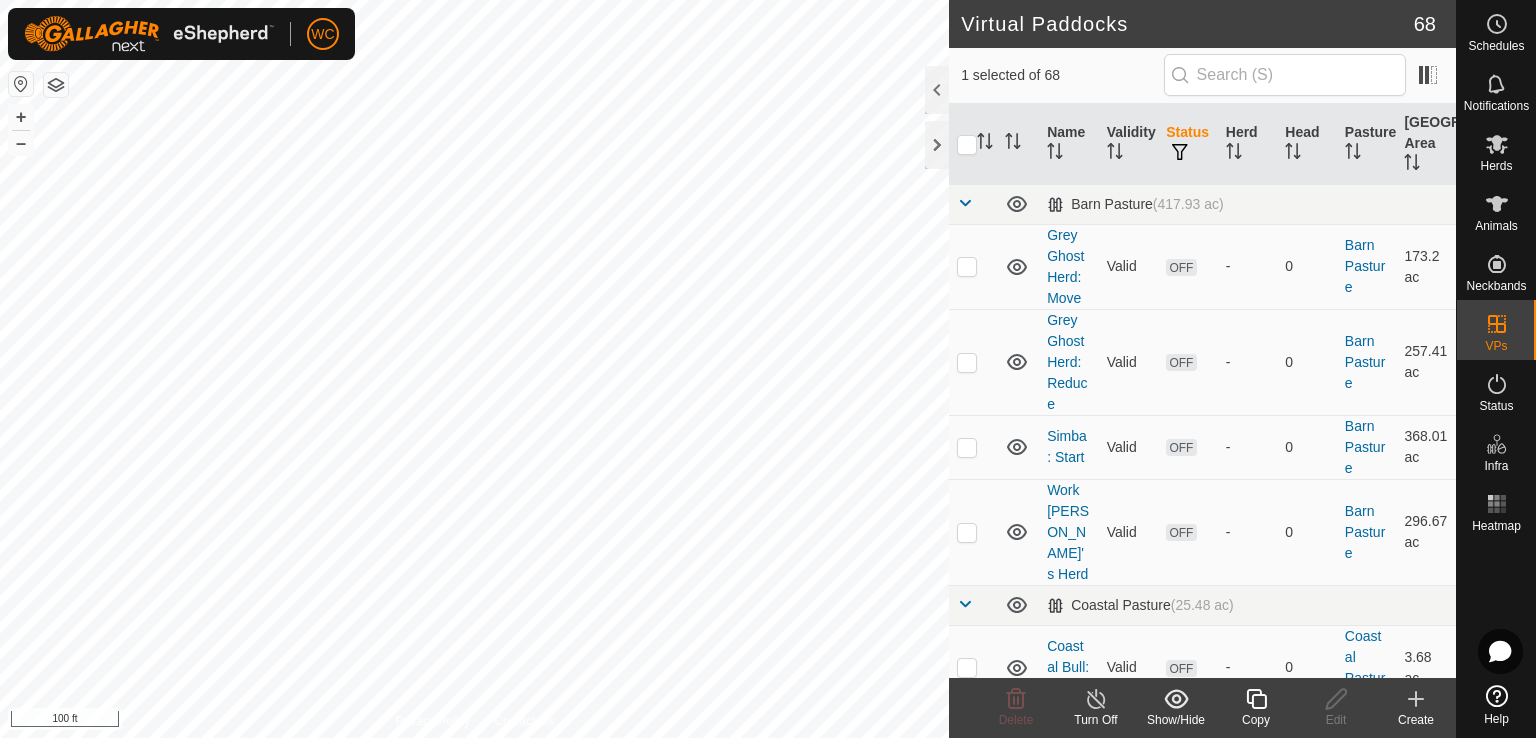 checkbox on "true" 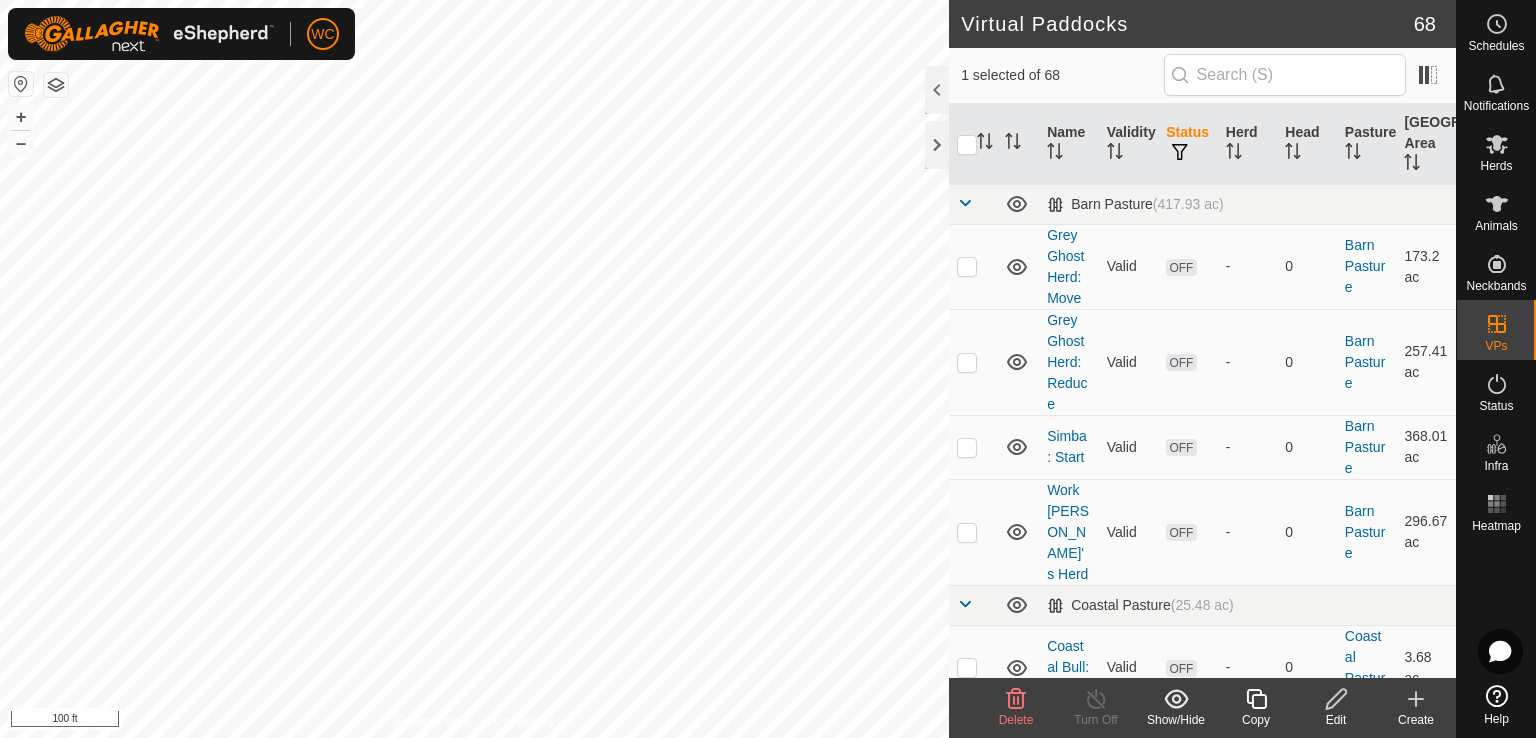 checkbox on "true" 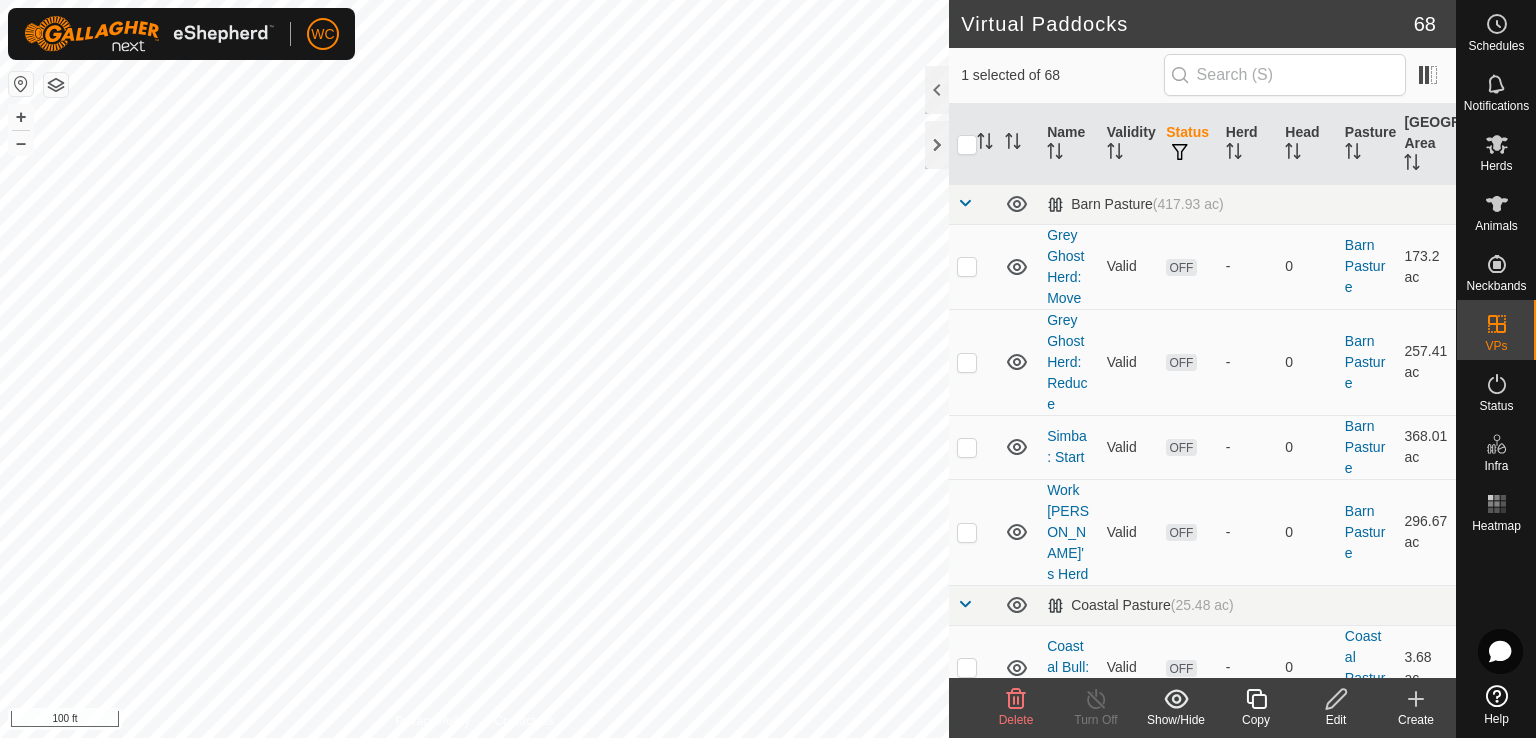 checkbox on "false" 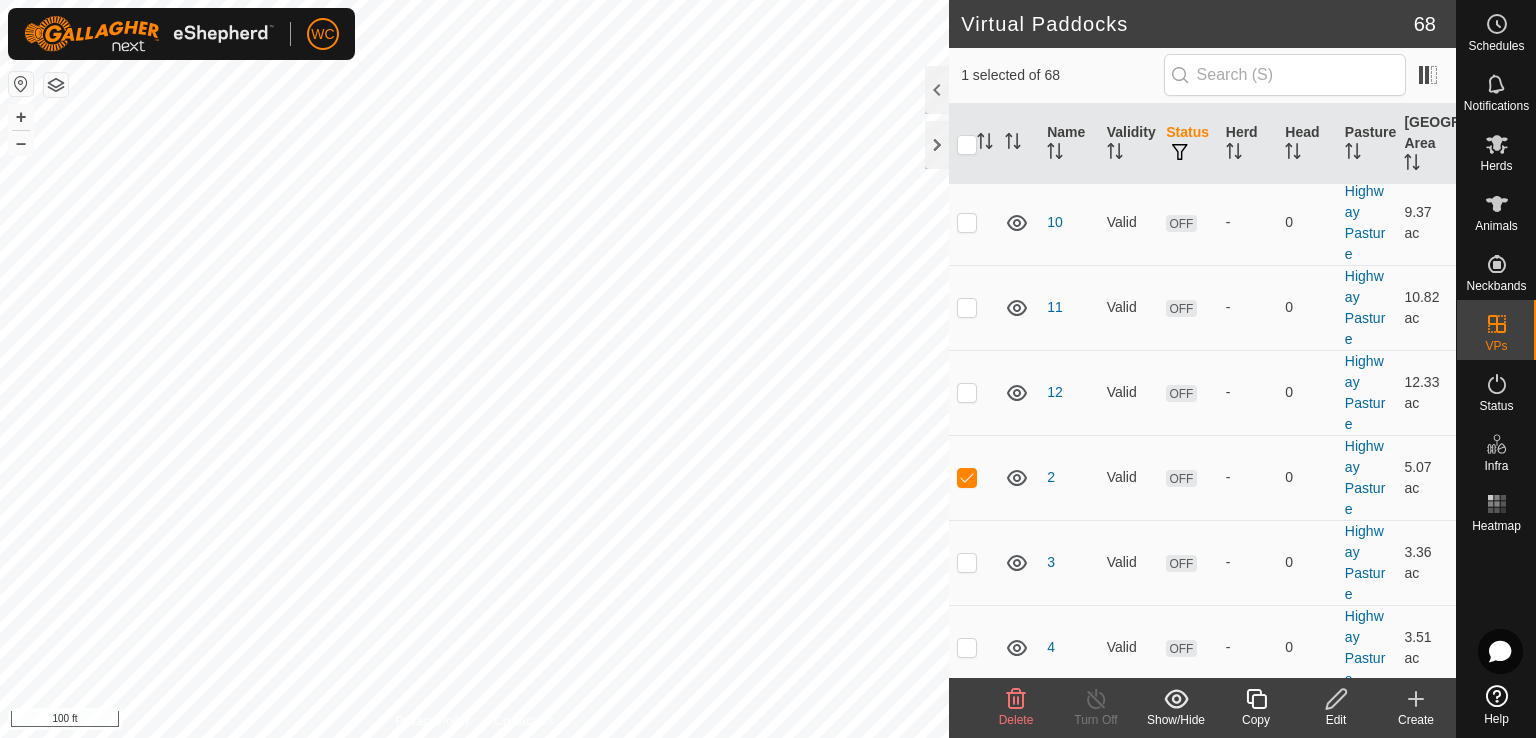 scroll, scrollTop: 2781, scrollLeft: 0, axis: vertical 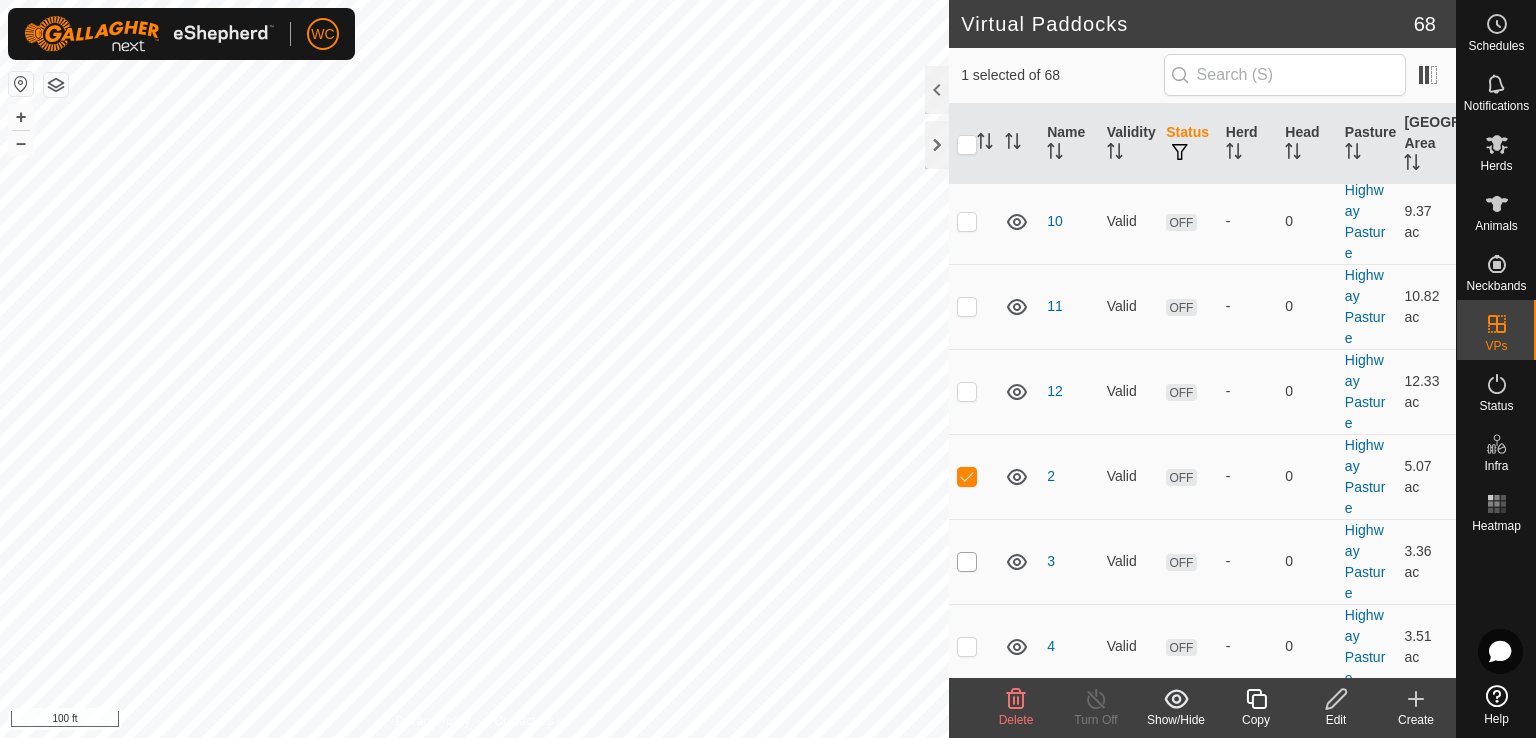 click at bounding box center [967, 562] 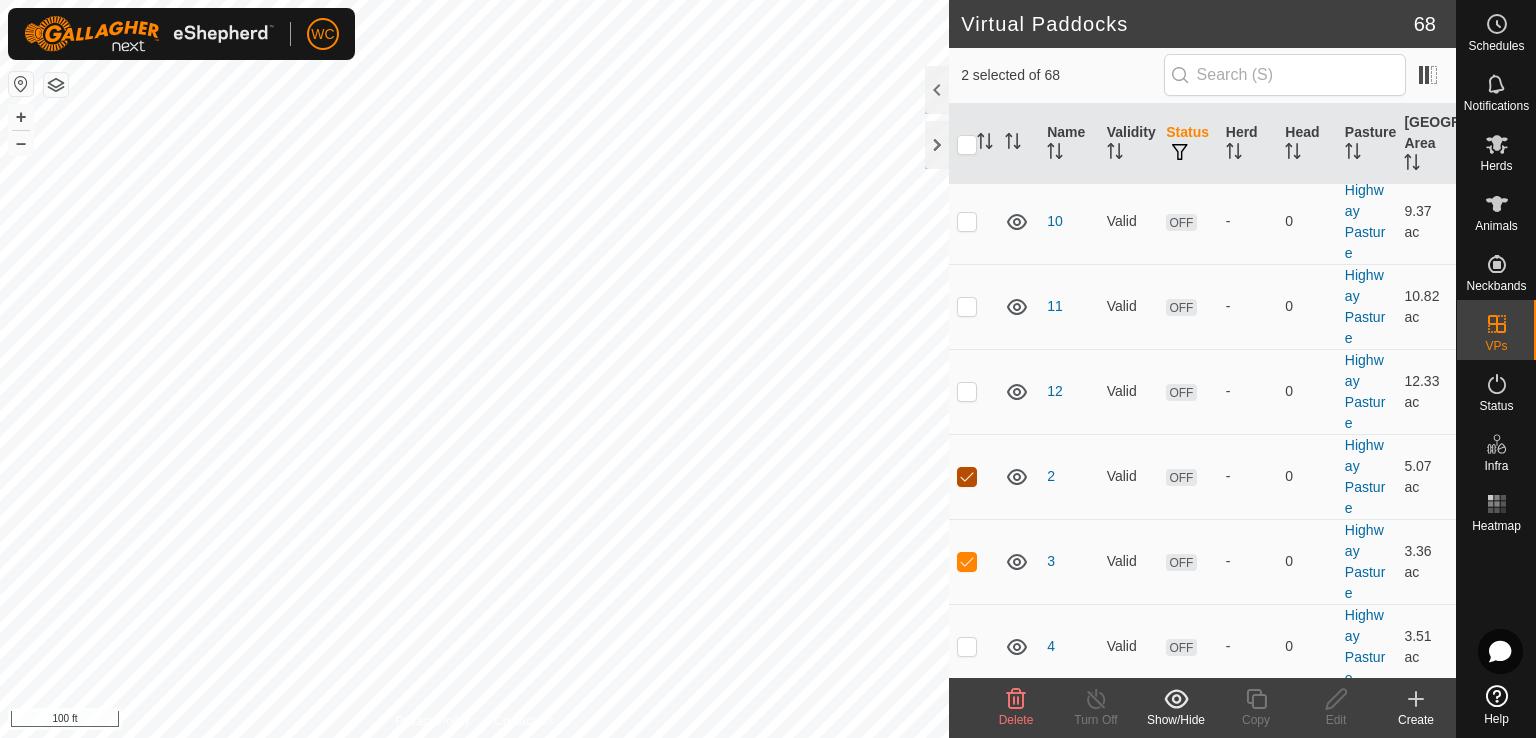 click at bounding box center (967, 477) 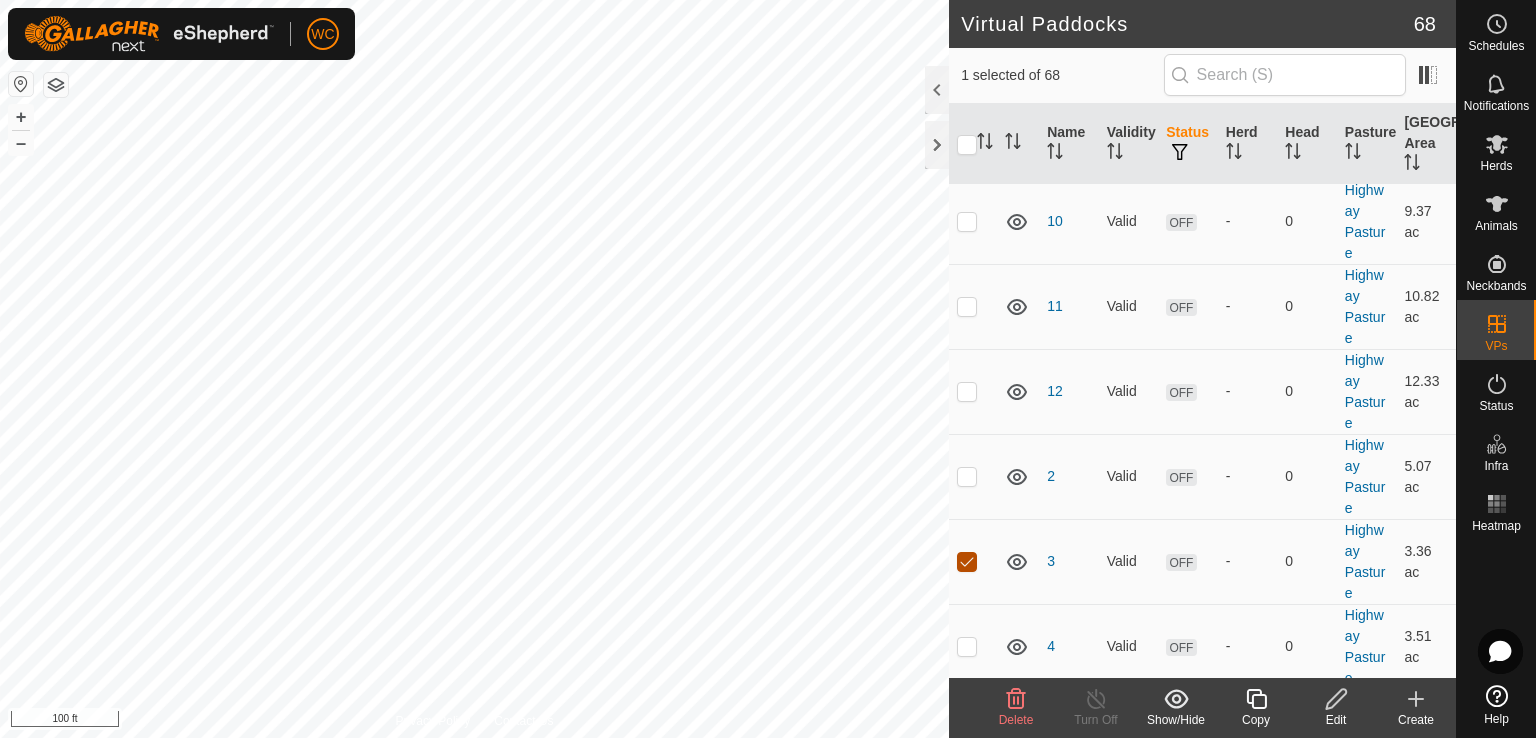 click at bounding box center (967, 562) 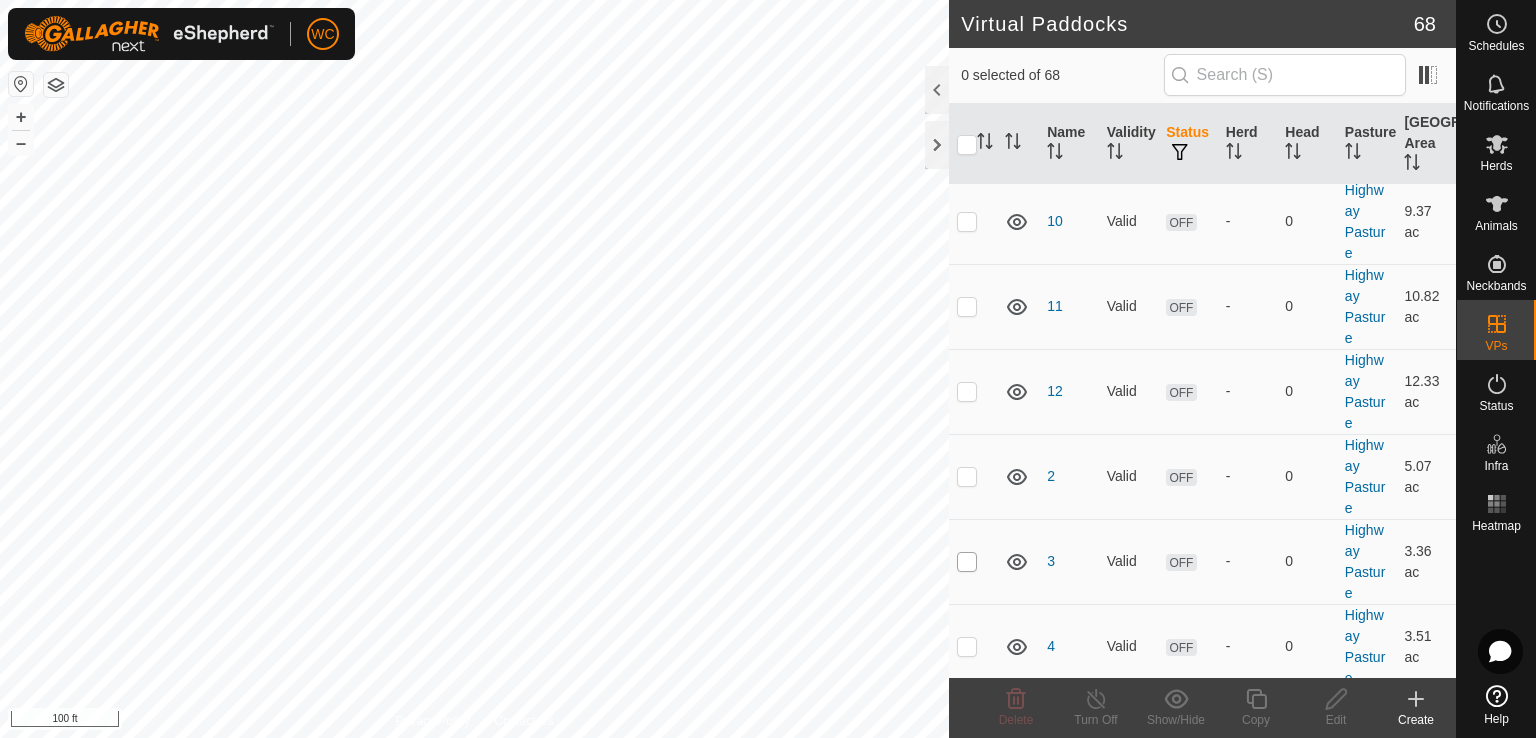 click at bounding box center (967, 562) 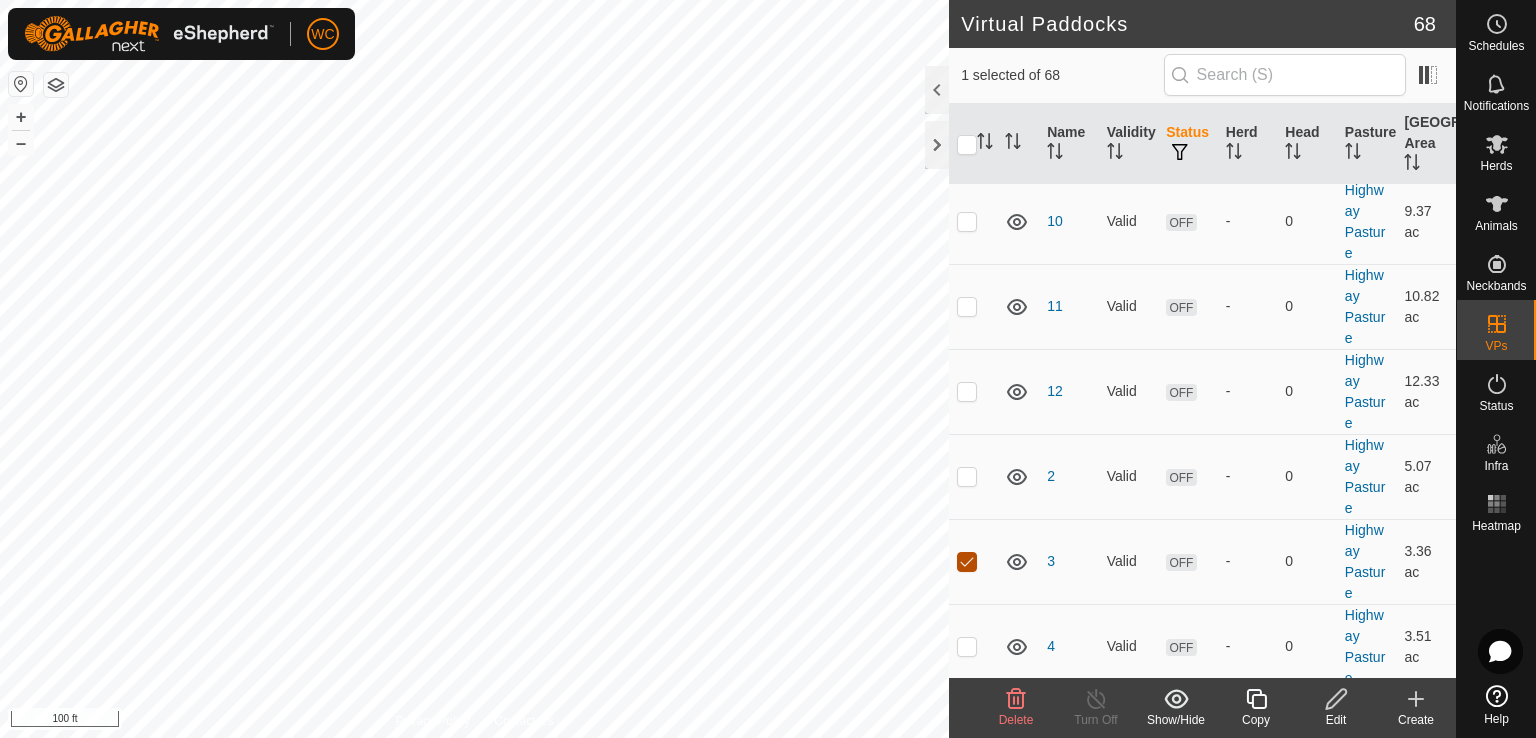 click at bounding box center (967, 562) 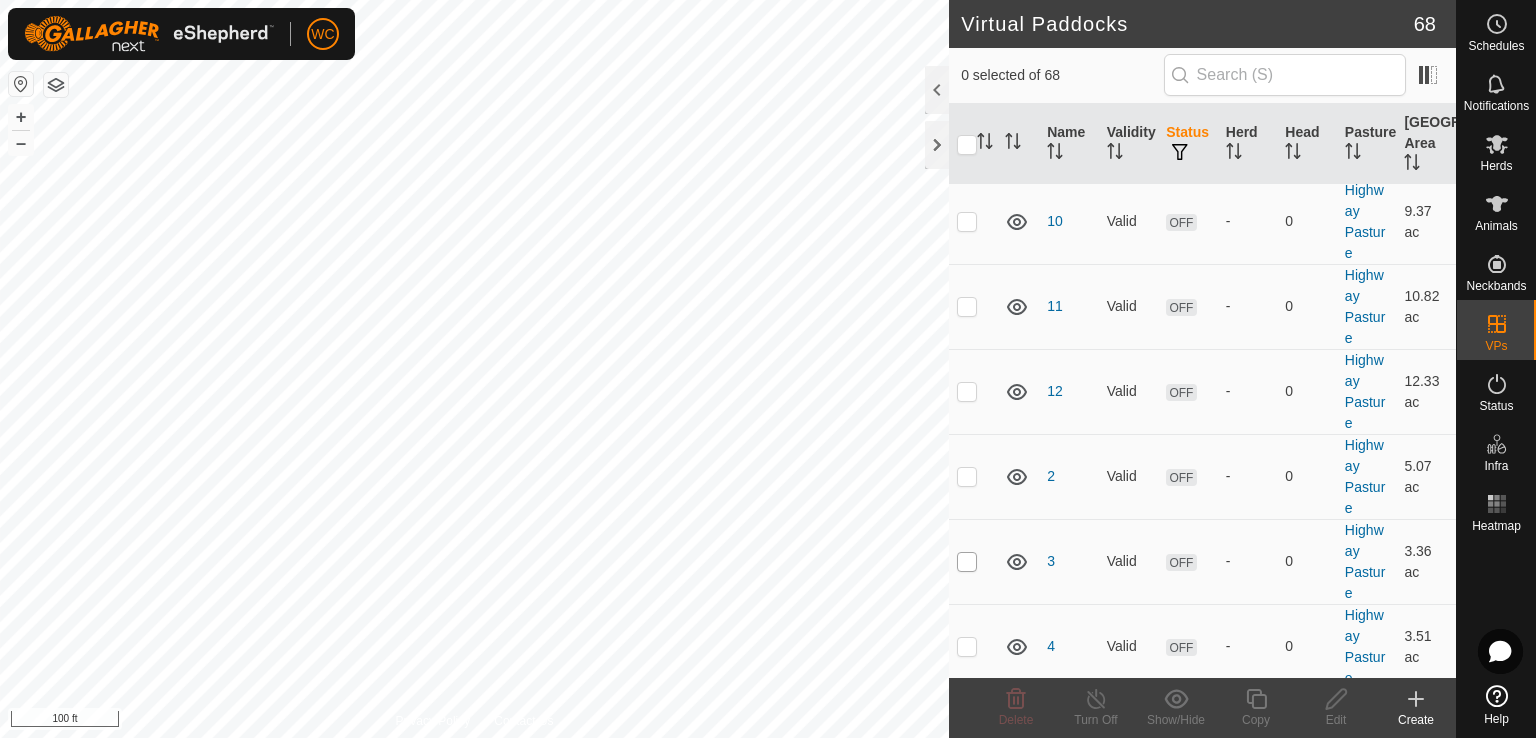 click at bounding box center [967, 562] 